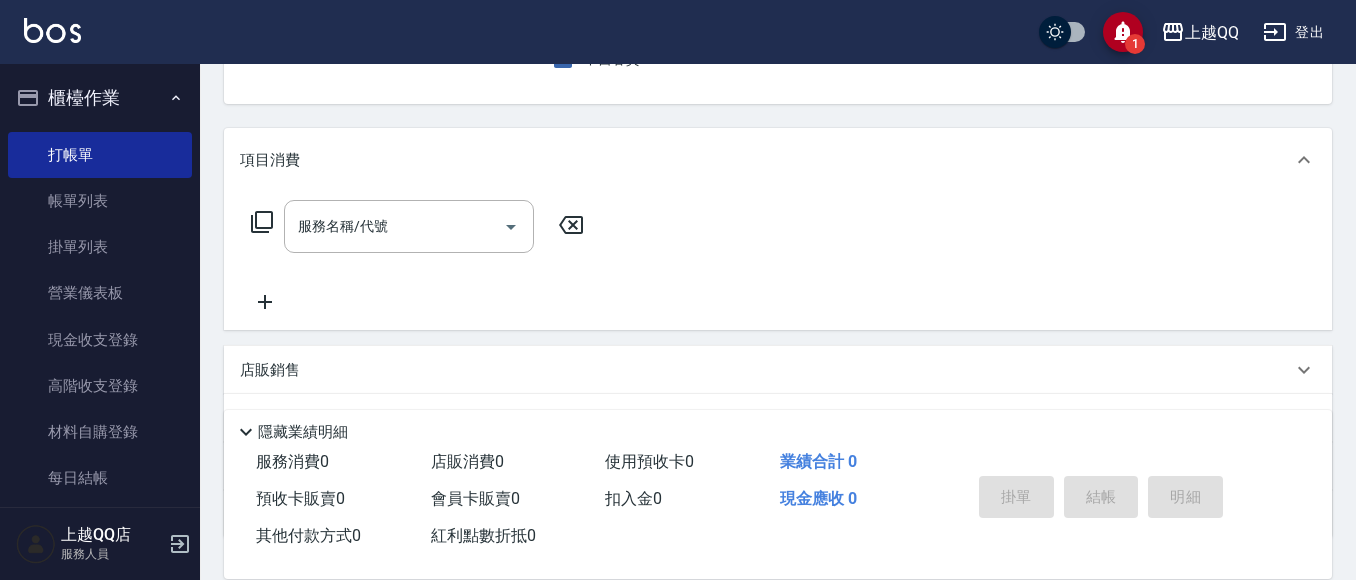 scroll, scrollTop: 100, scrollLeft: 0, axis: vertical 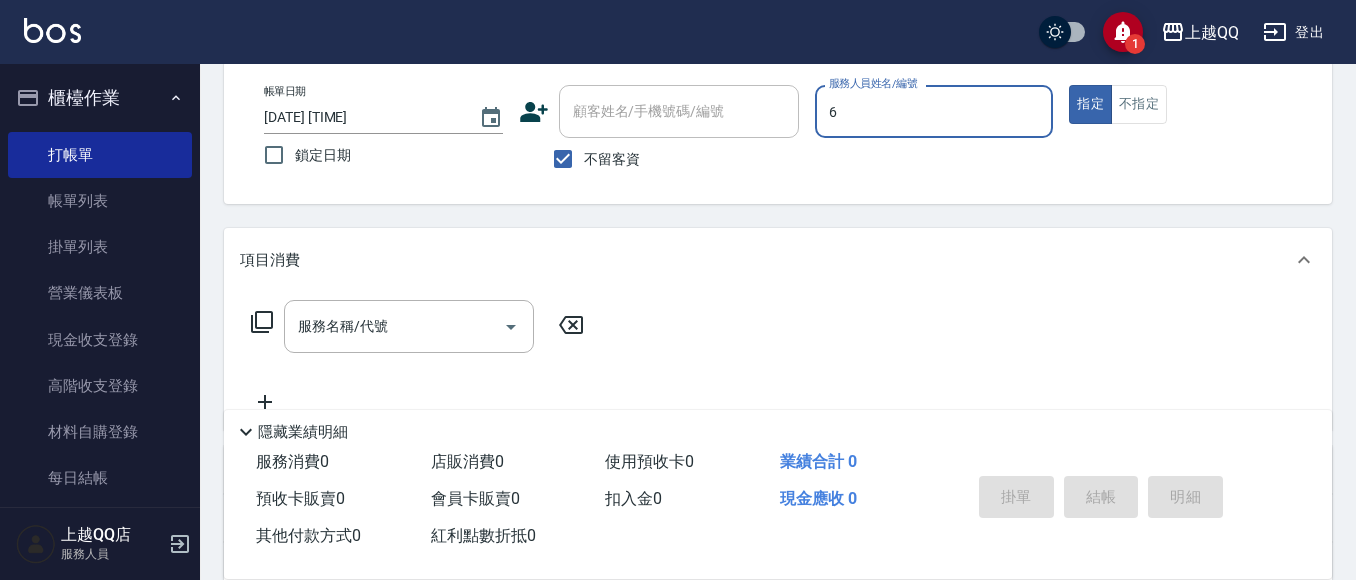 type on "欣樺-6" 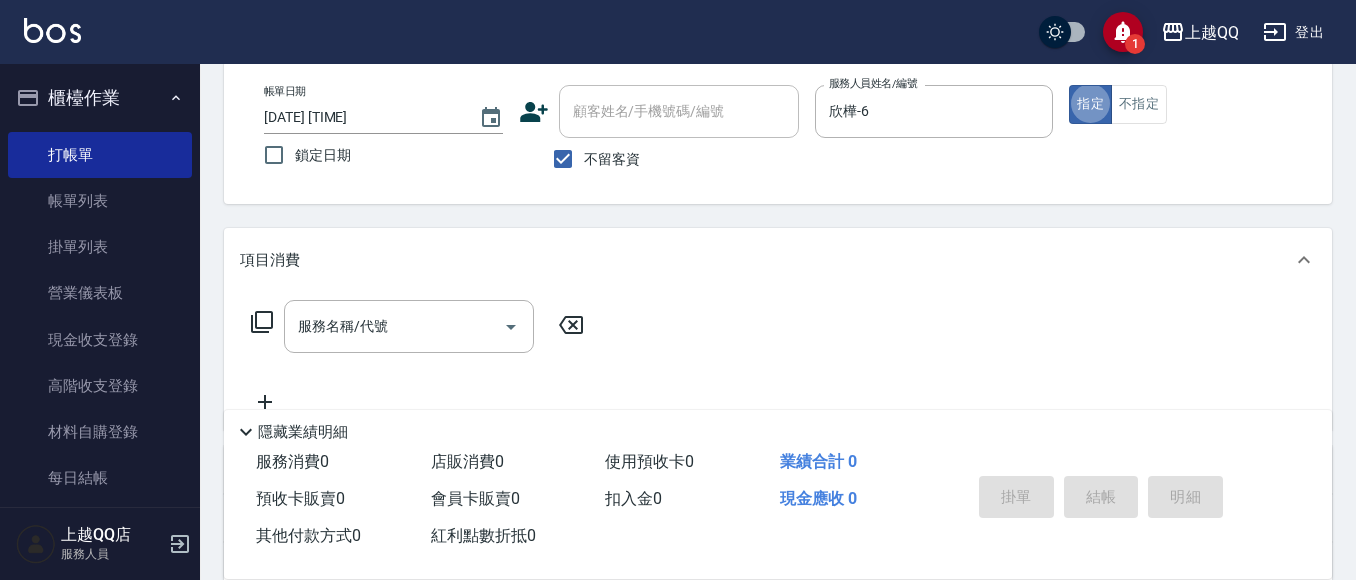 type on "true" 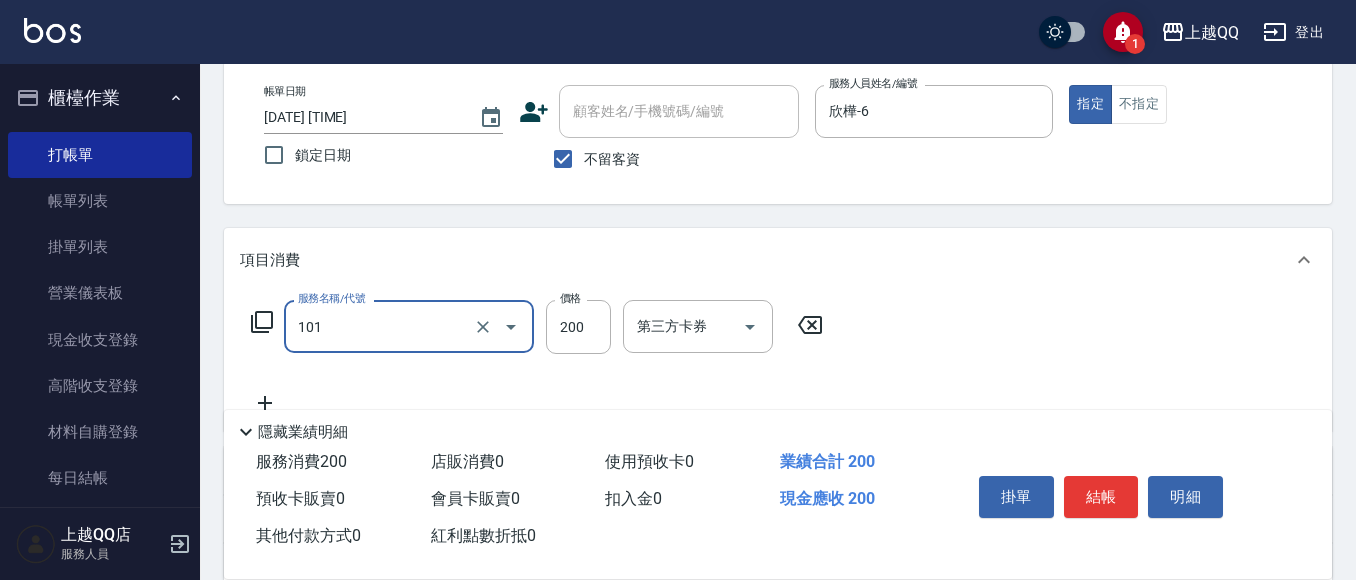 type on "洗髮(101)" 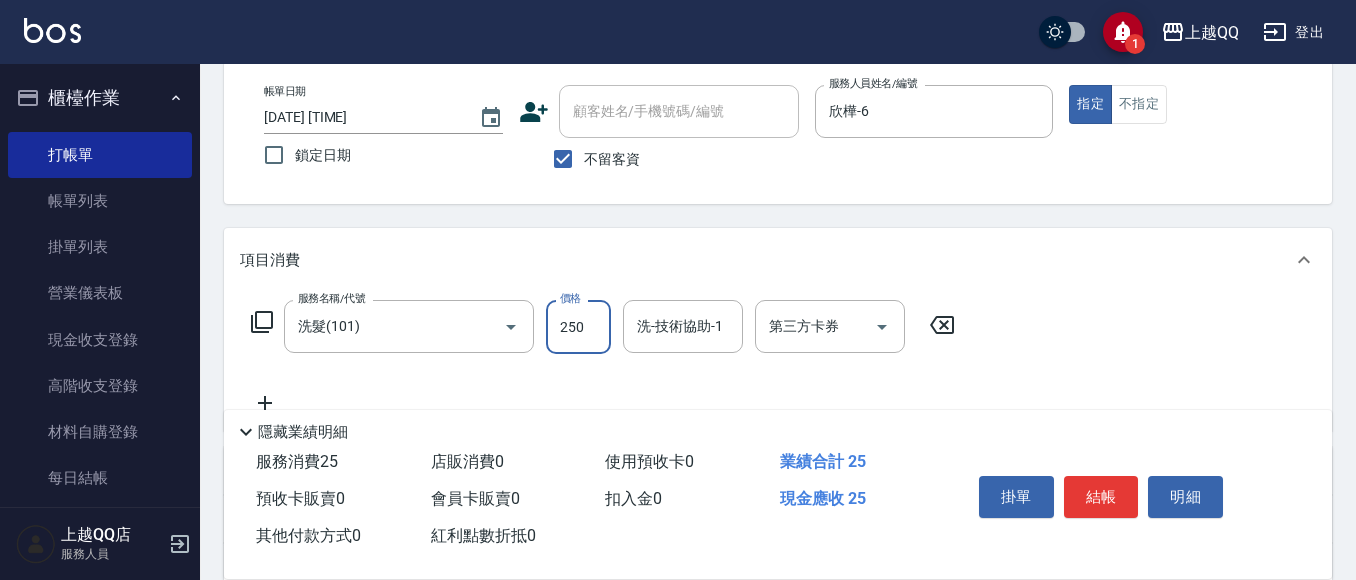 type on "250" 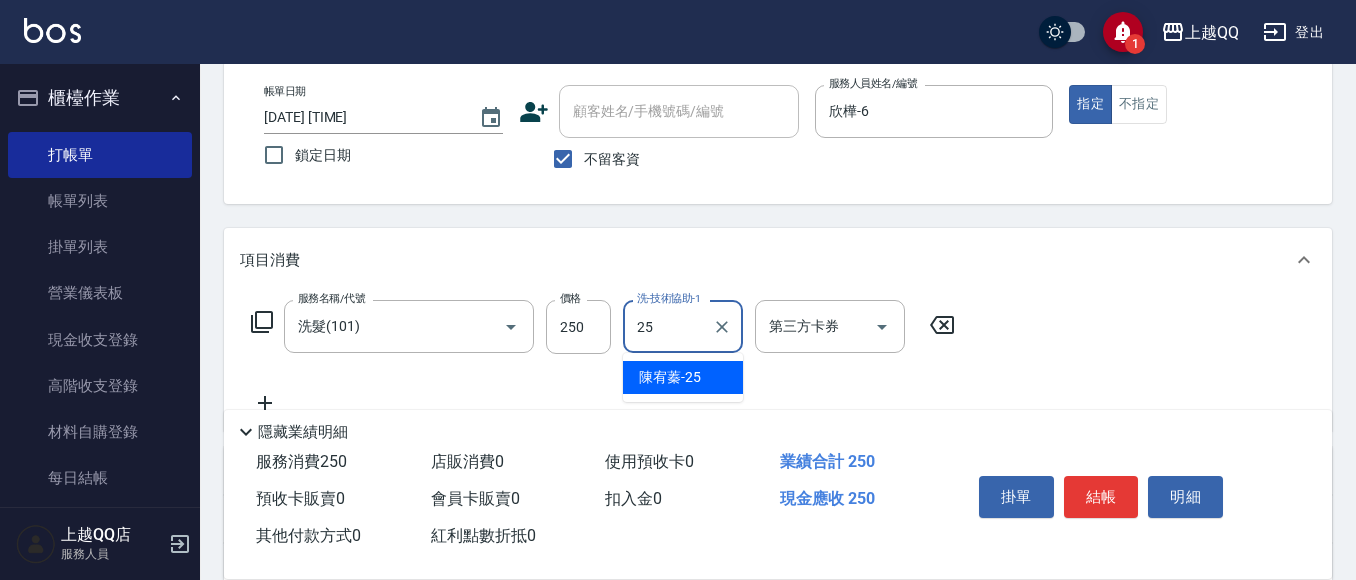 type on "陳宥蓁-25" 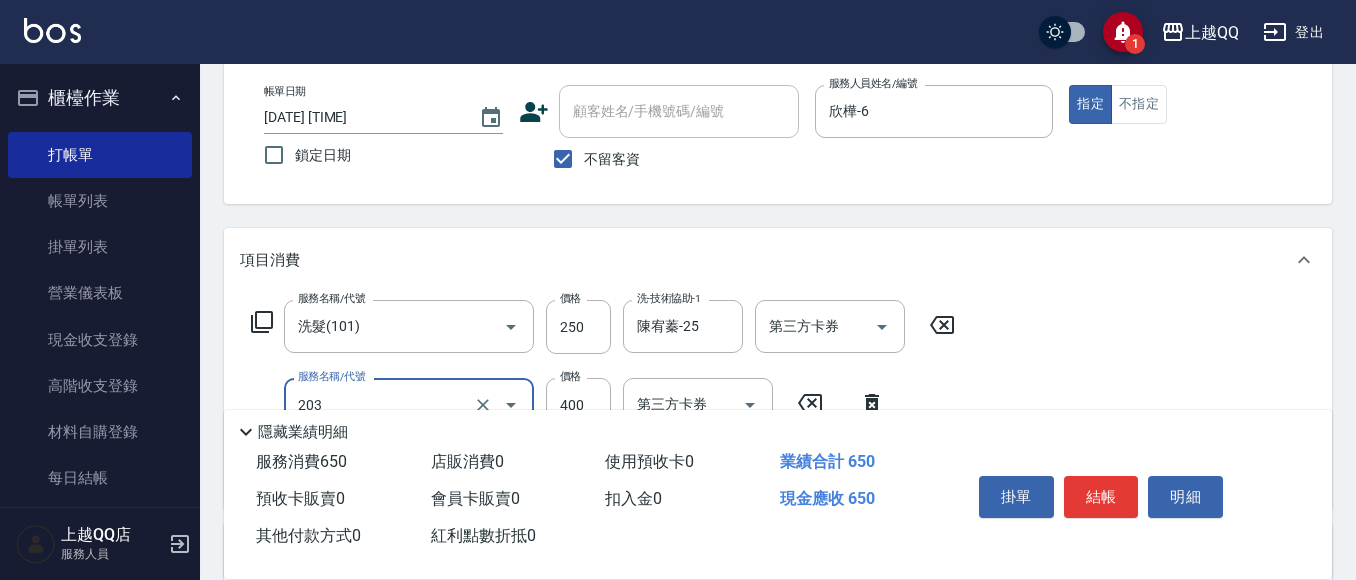 type on "指定單剪(203)" 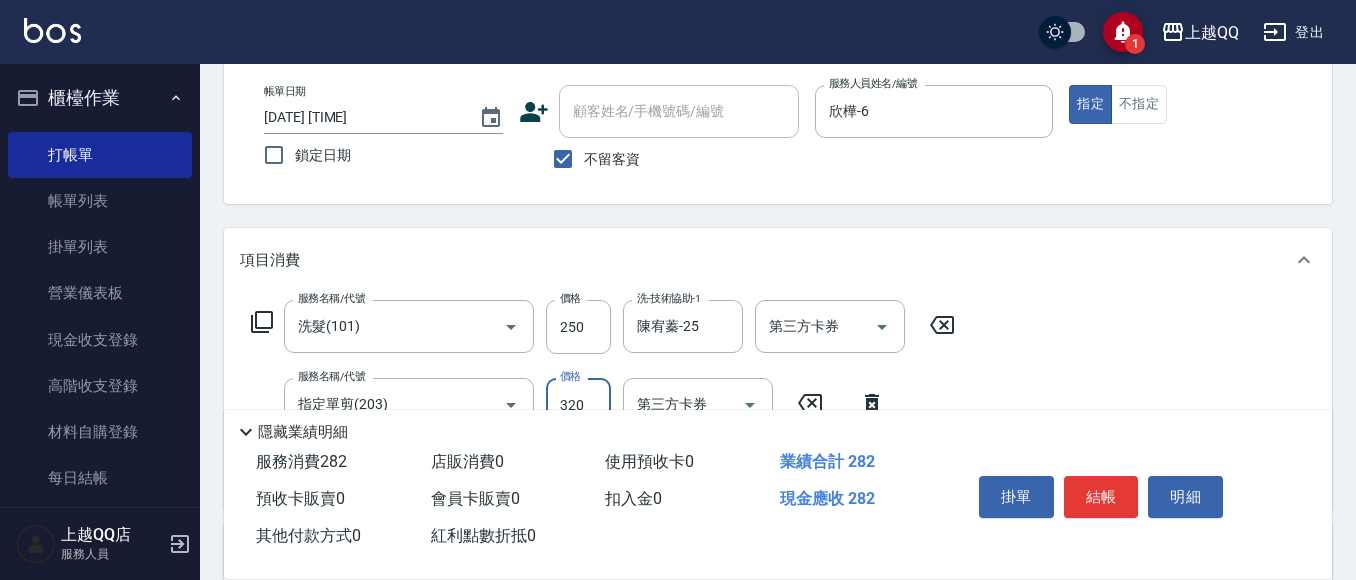 type on "320" 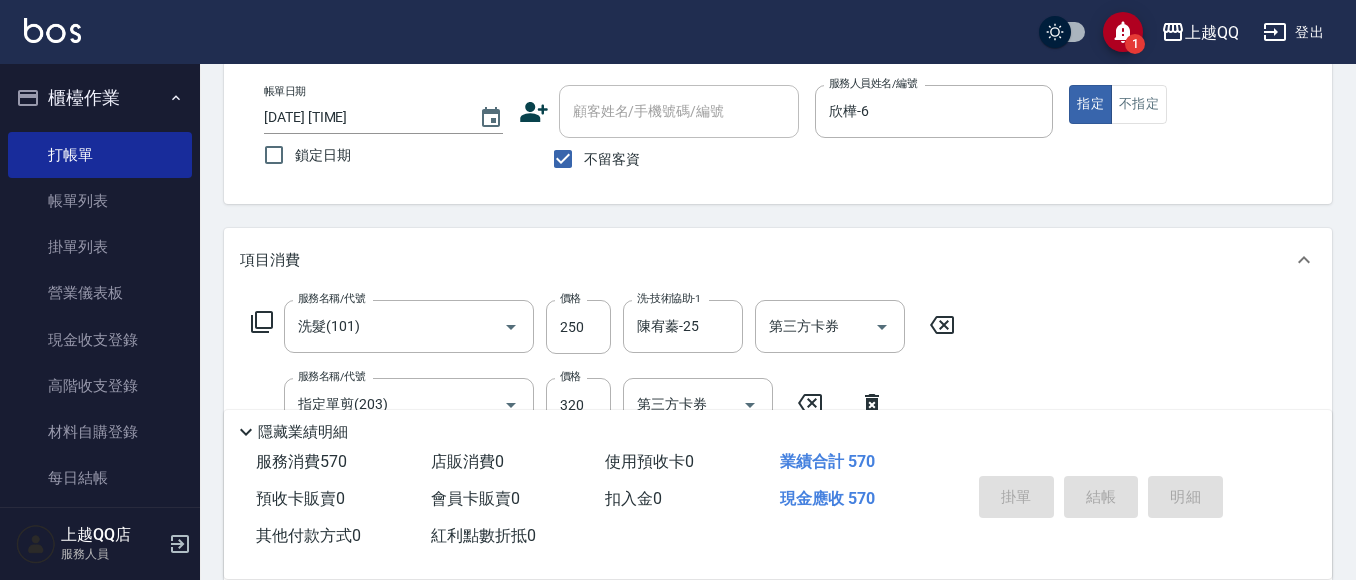 type on "[DATE] [TIME]" 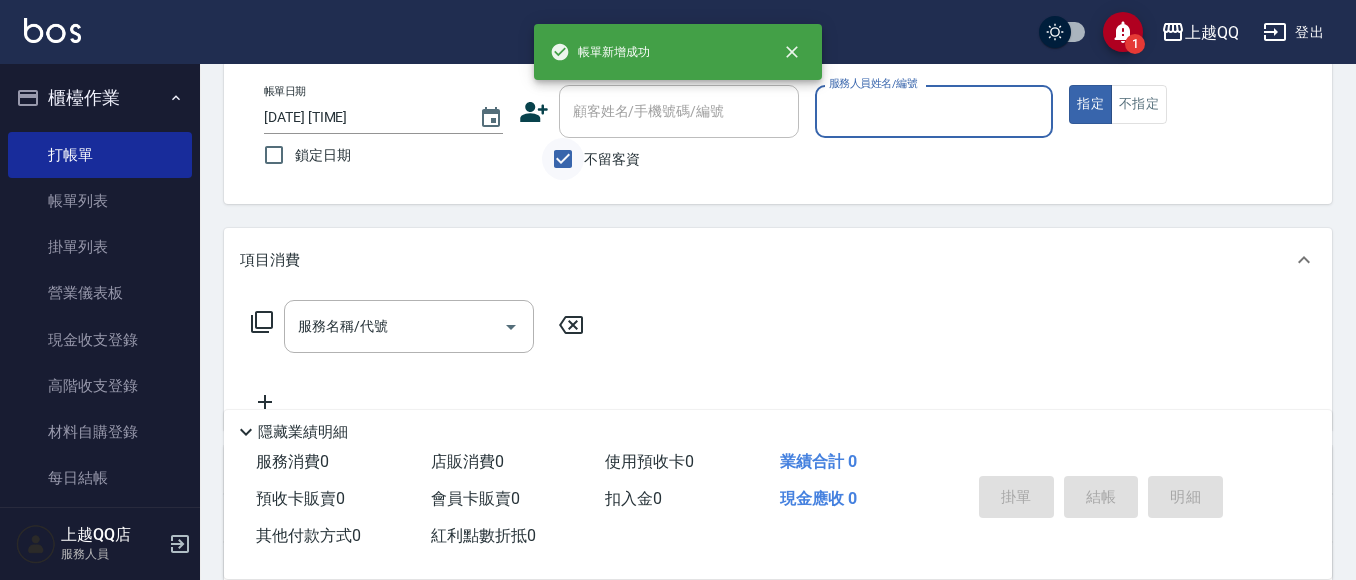 click on "不留客資" at bounding box center (563, 159) 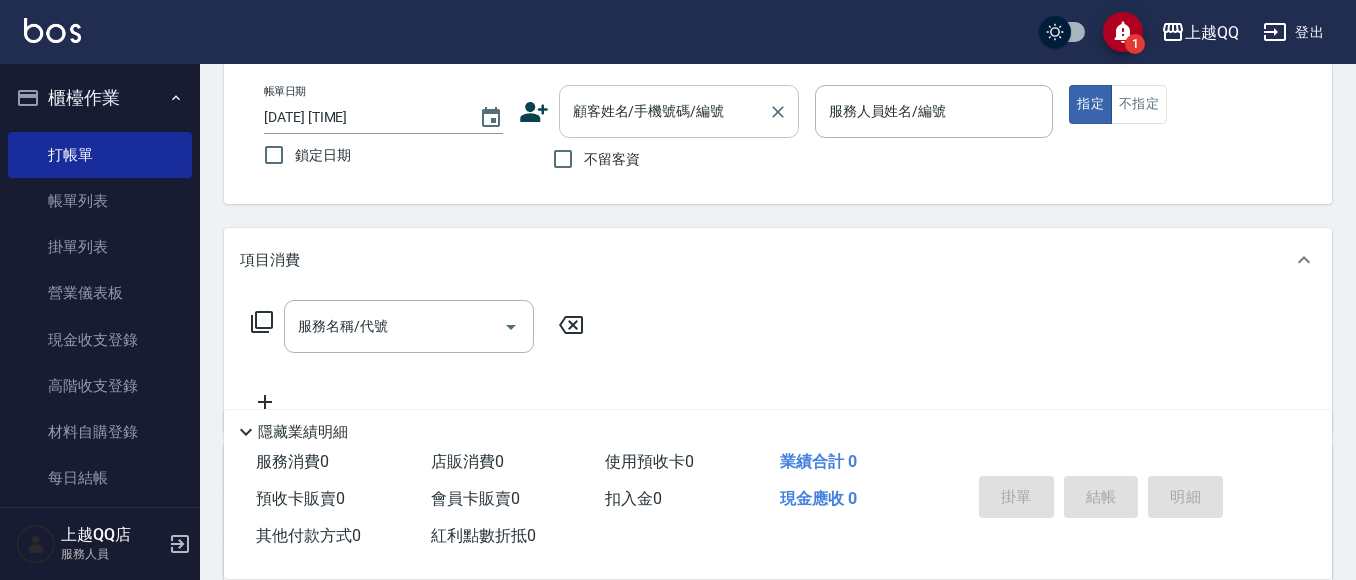 click on "顧客姓名/手機號碼/編號" at bounding box center [664, 111] 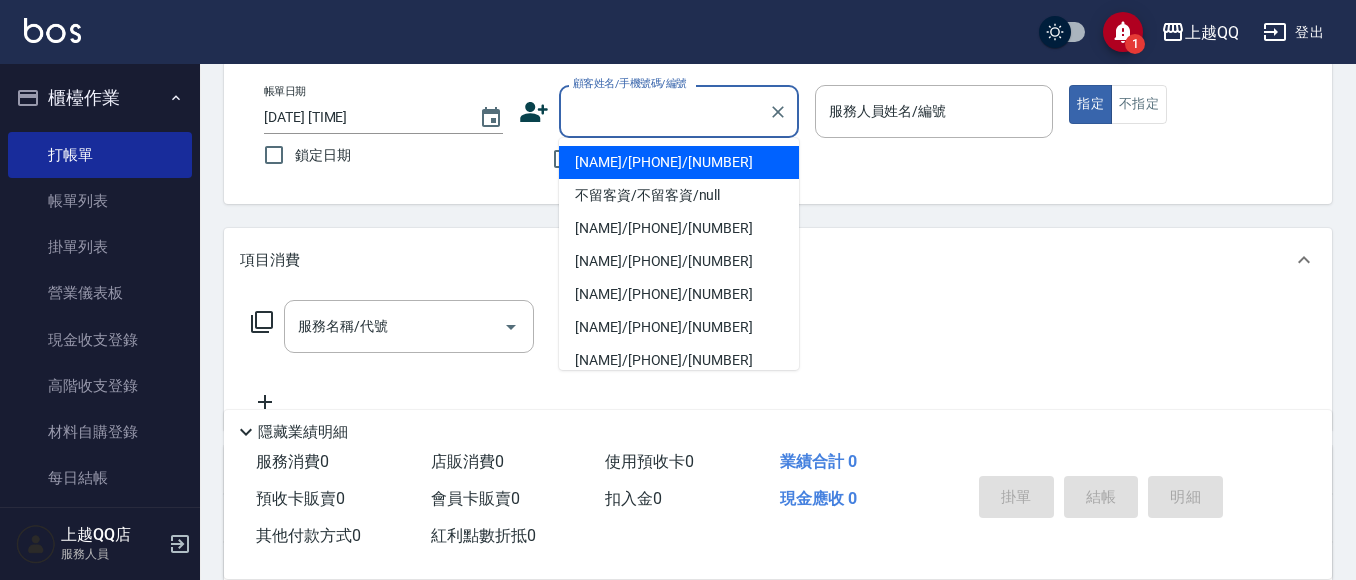 type on "3" 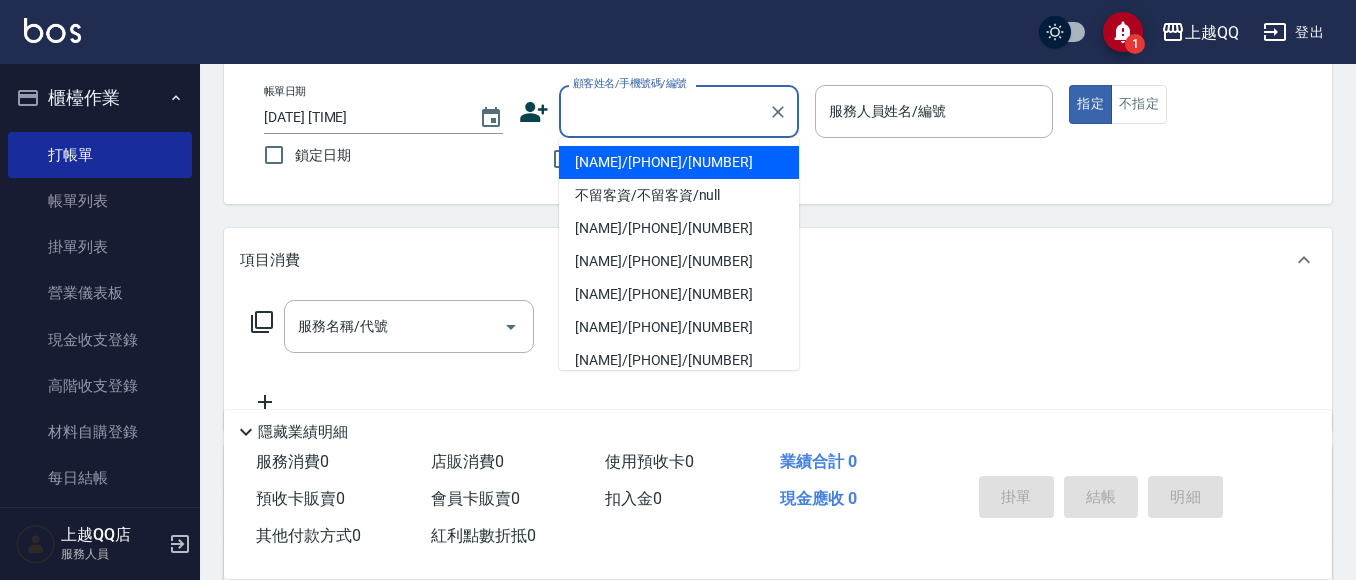 type on "2" 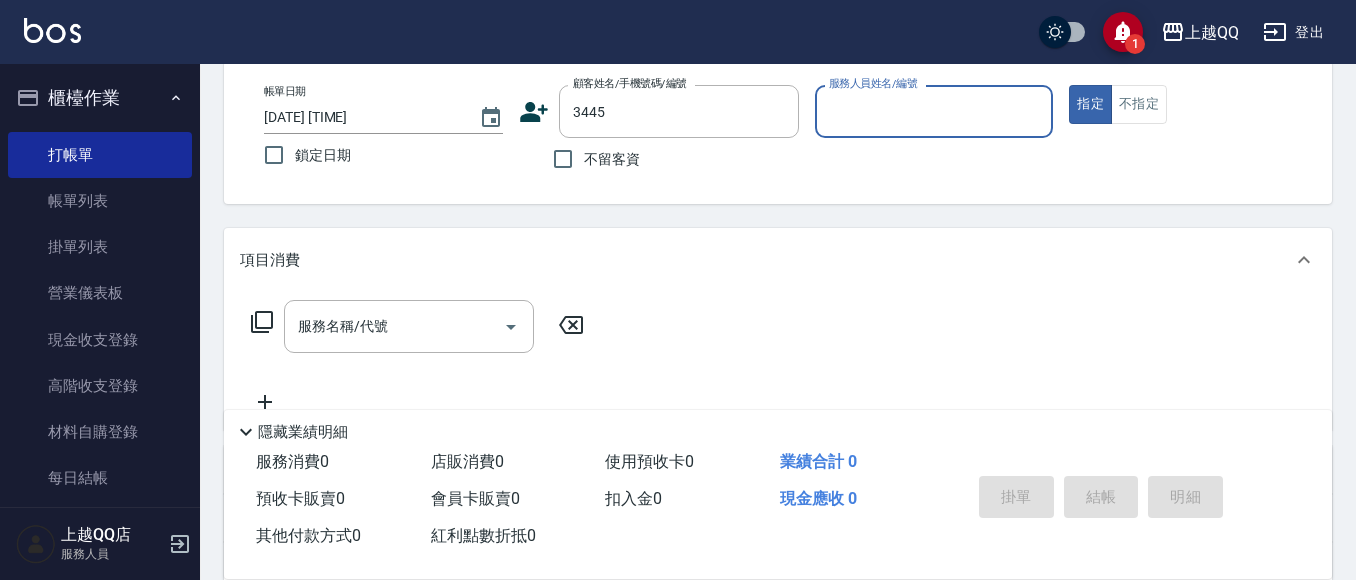 click on "指定" at bounding box center [1090, 104] 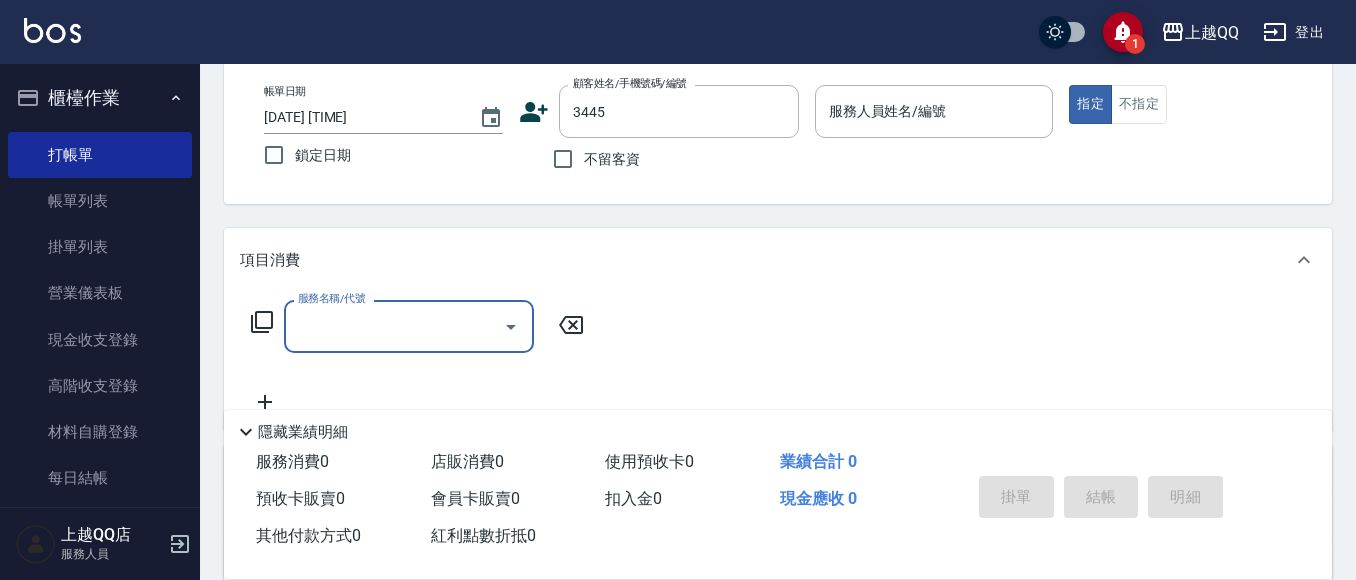 type on "[NAME]/[PHONE]/[NUMBER]" 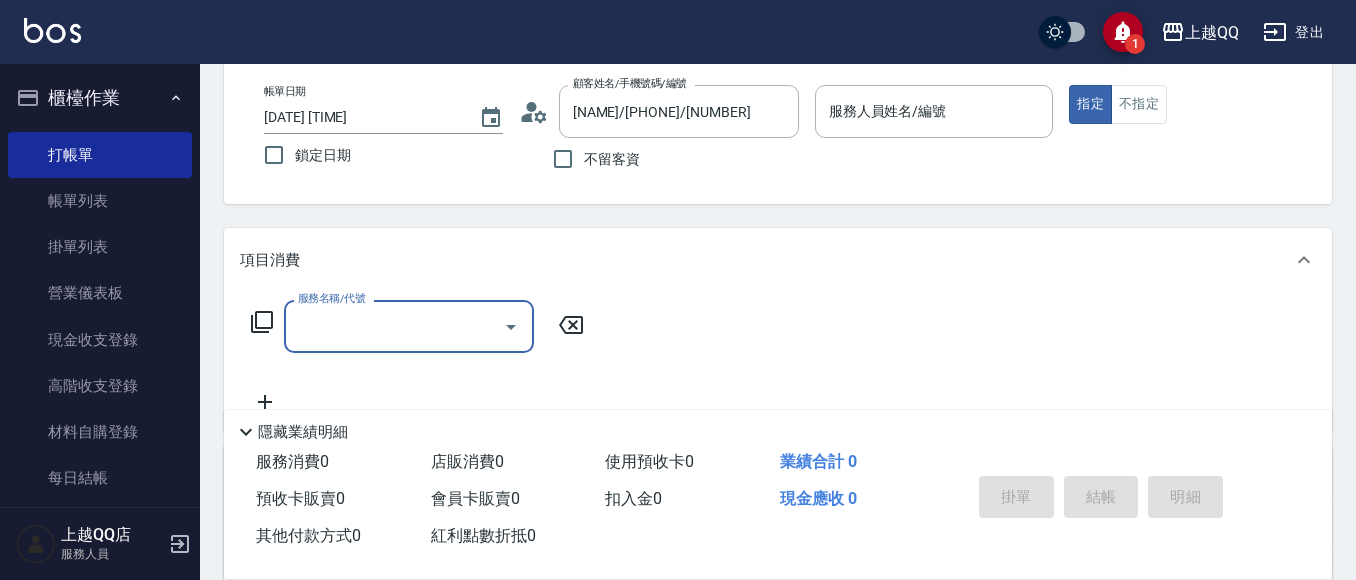 type on "欣樺-6" 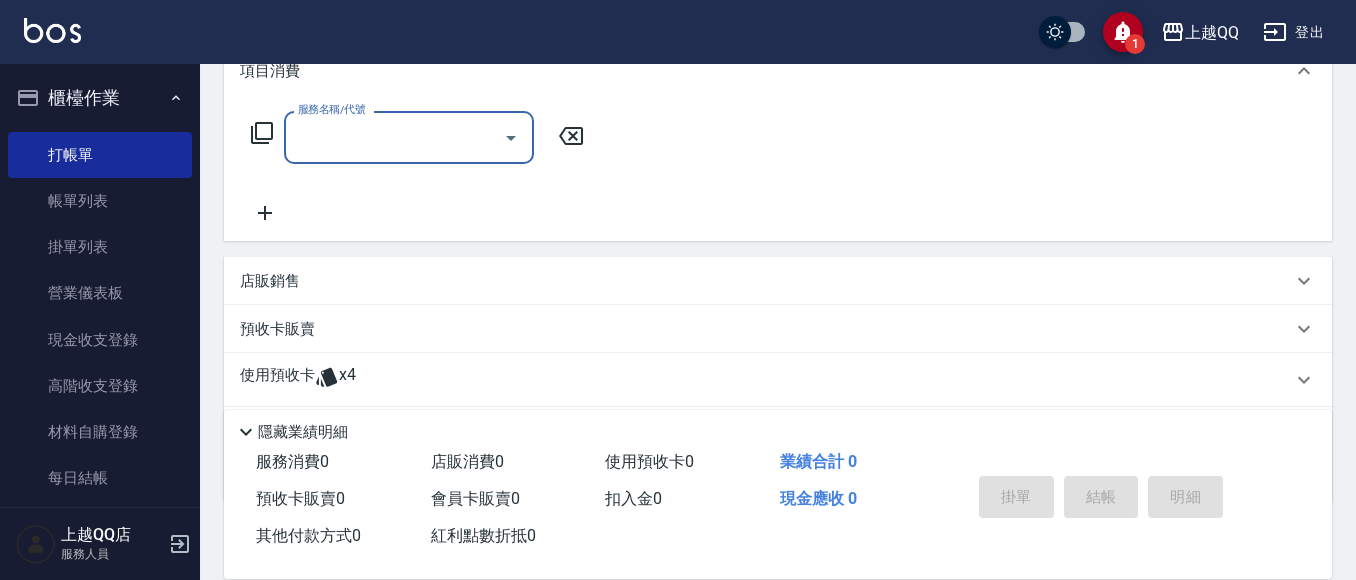 scroll, scrollTop: 400, scrollLeft: 0, axis: vertical 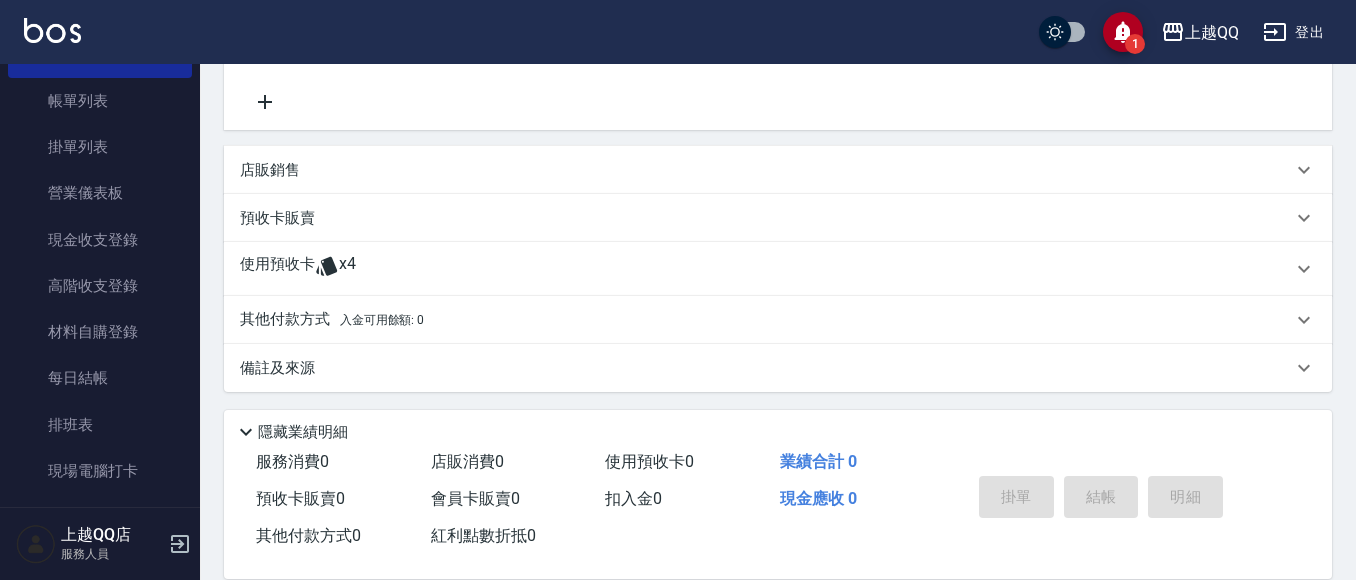 click on "使用預收卡 x4" at bounding box center (766, 269) 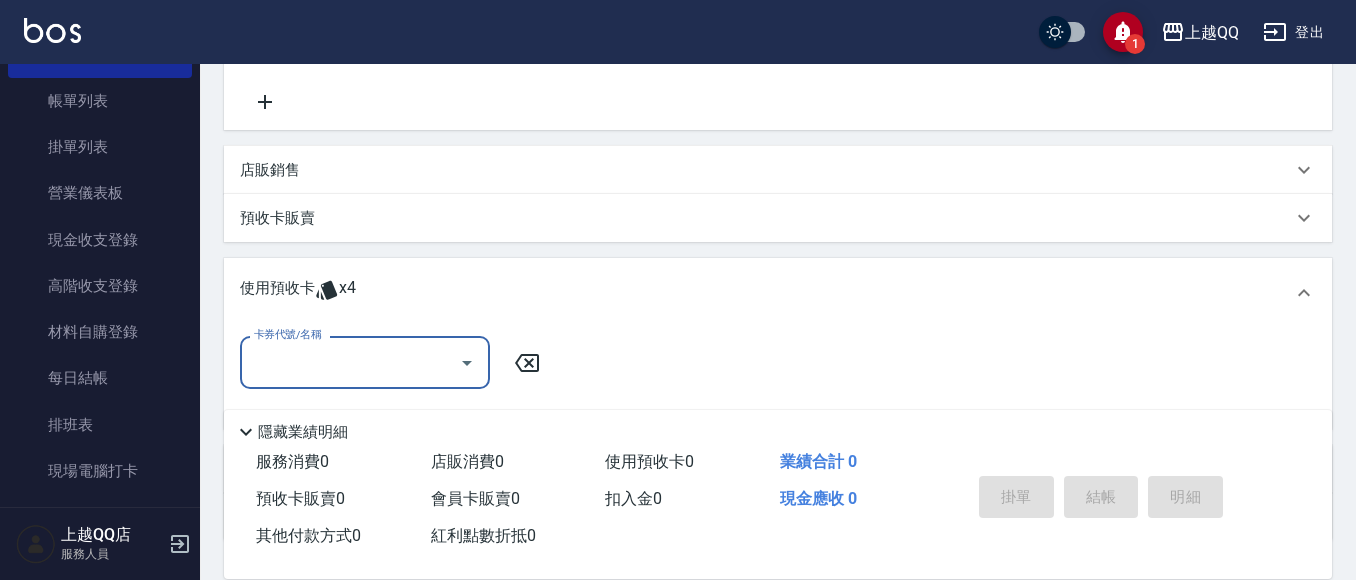 scroll, scrollTop: 0, scrollLeft: 0, axis: both 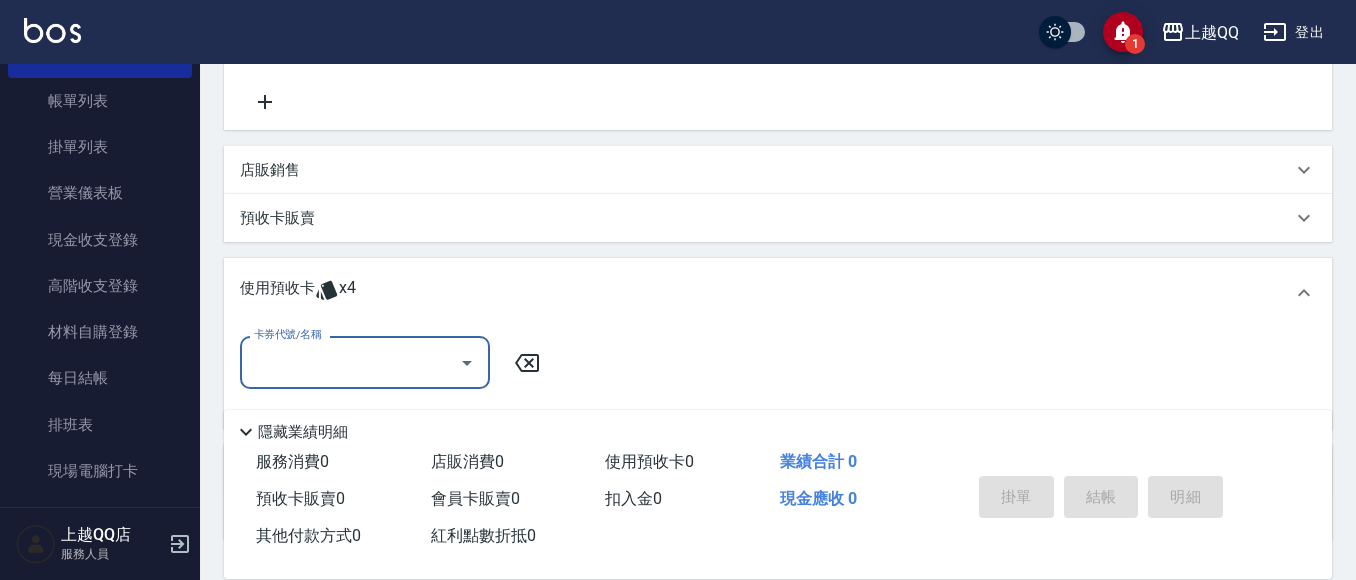 click on "卡券代號/名稱" at bounding box center (350, 362) 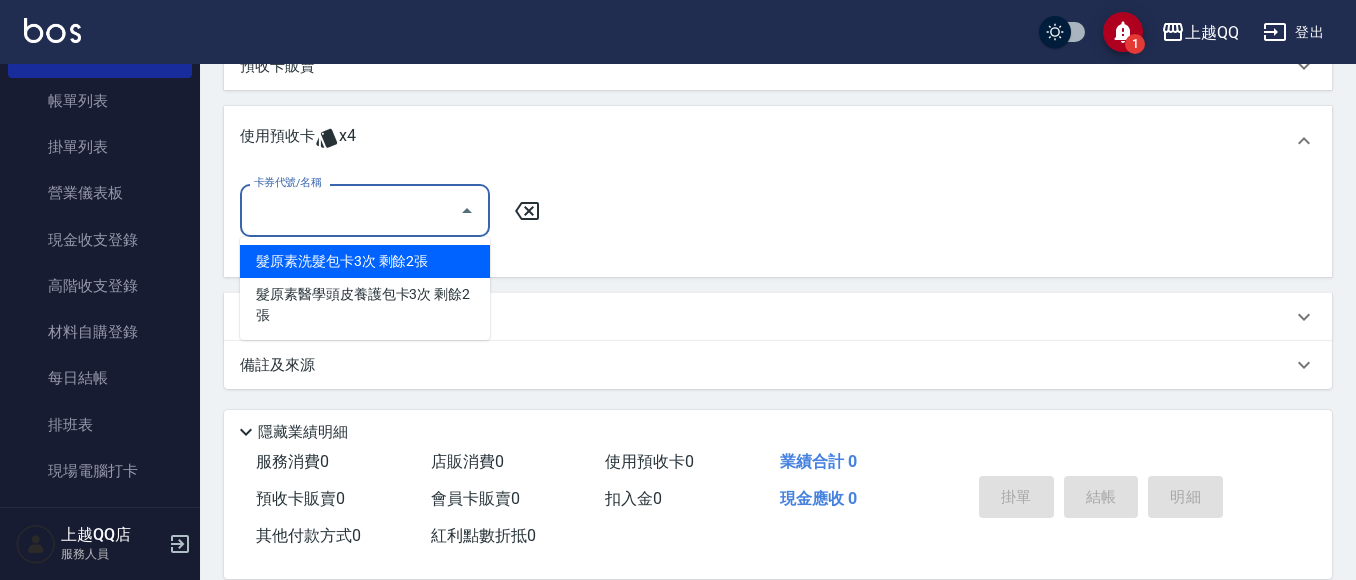 scroll, scrollTop: 553, scrollLeft: 0, axis: vertical 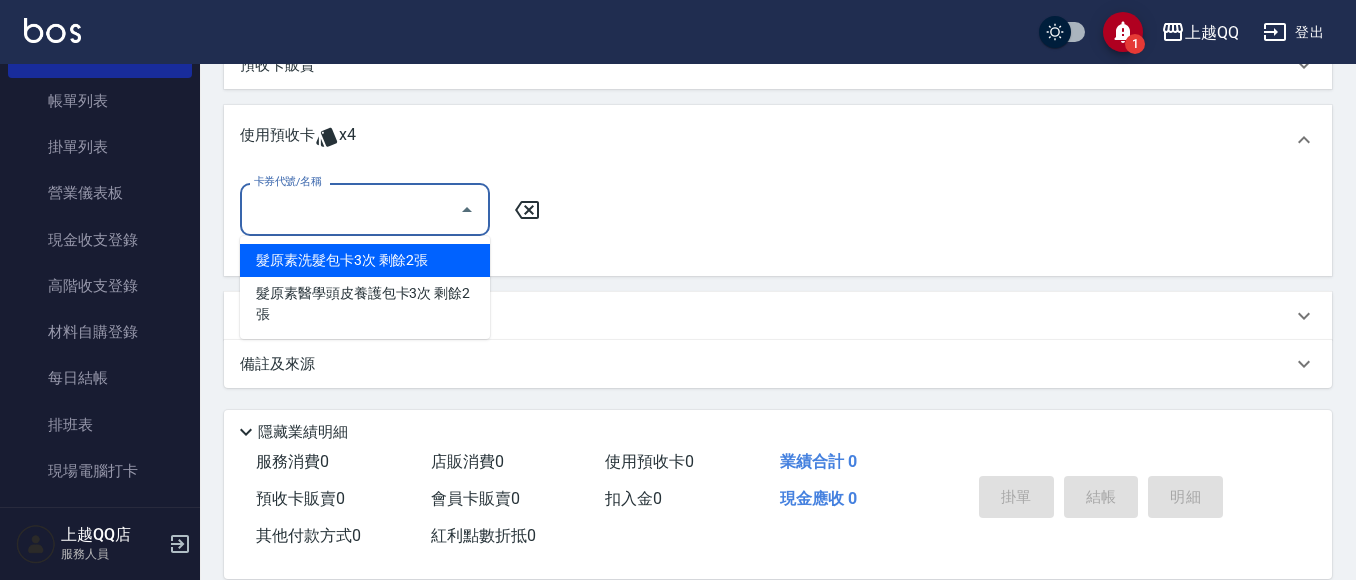 click on "髮原素洗髮包卡3次 剩餘2張" at bounding box center (365, 260) 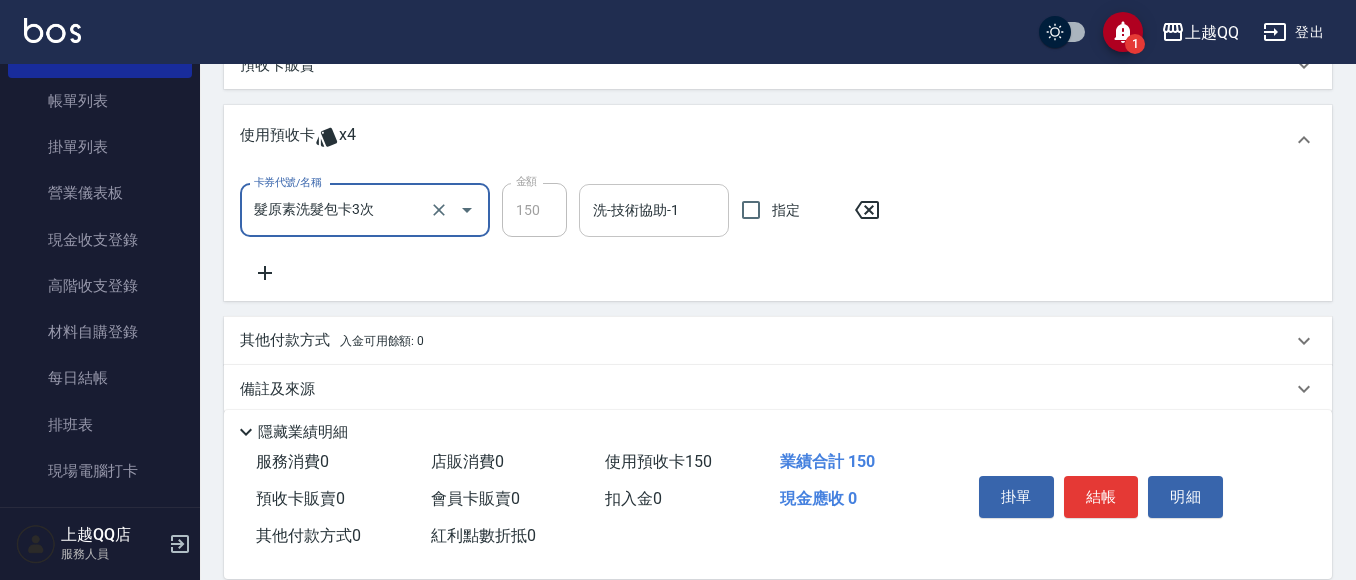 click on "洗-技術協助-1" at bounding box center [654, 210] 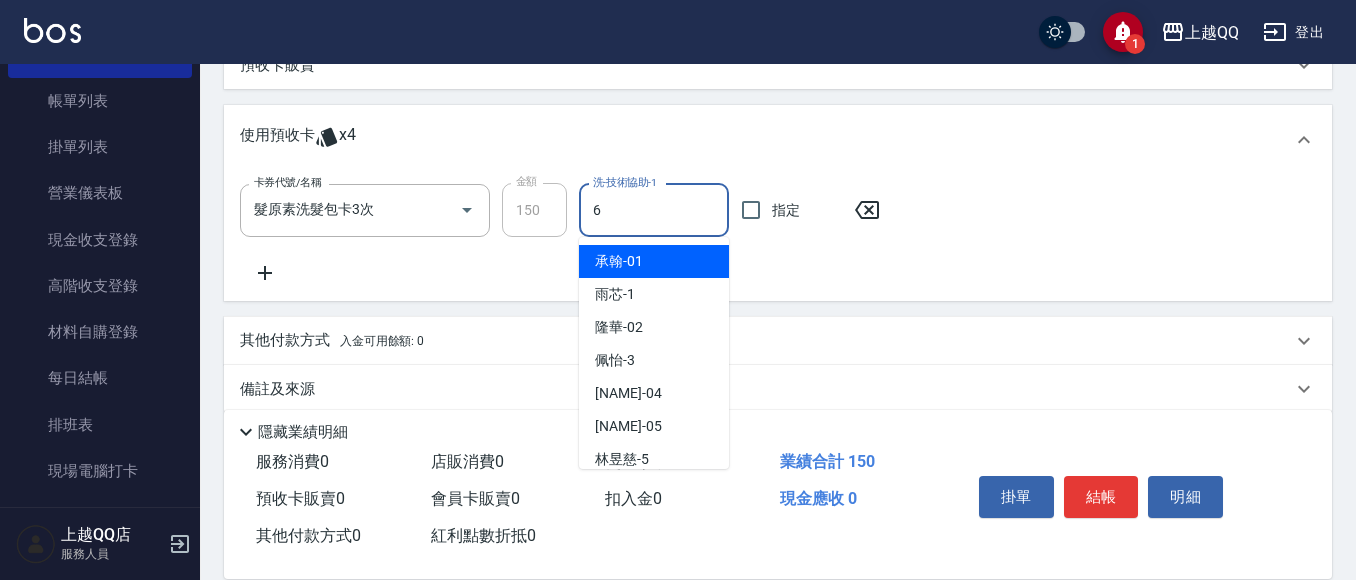 type on "欣樺-6" 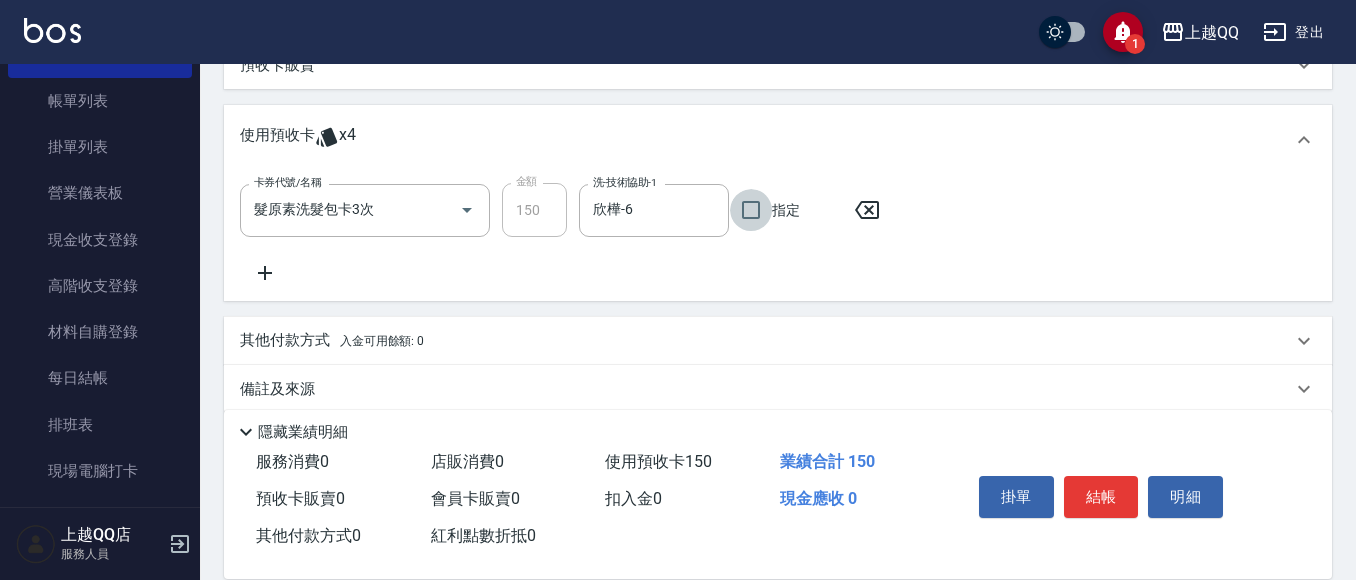 click 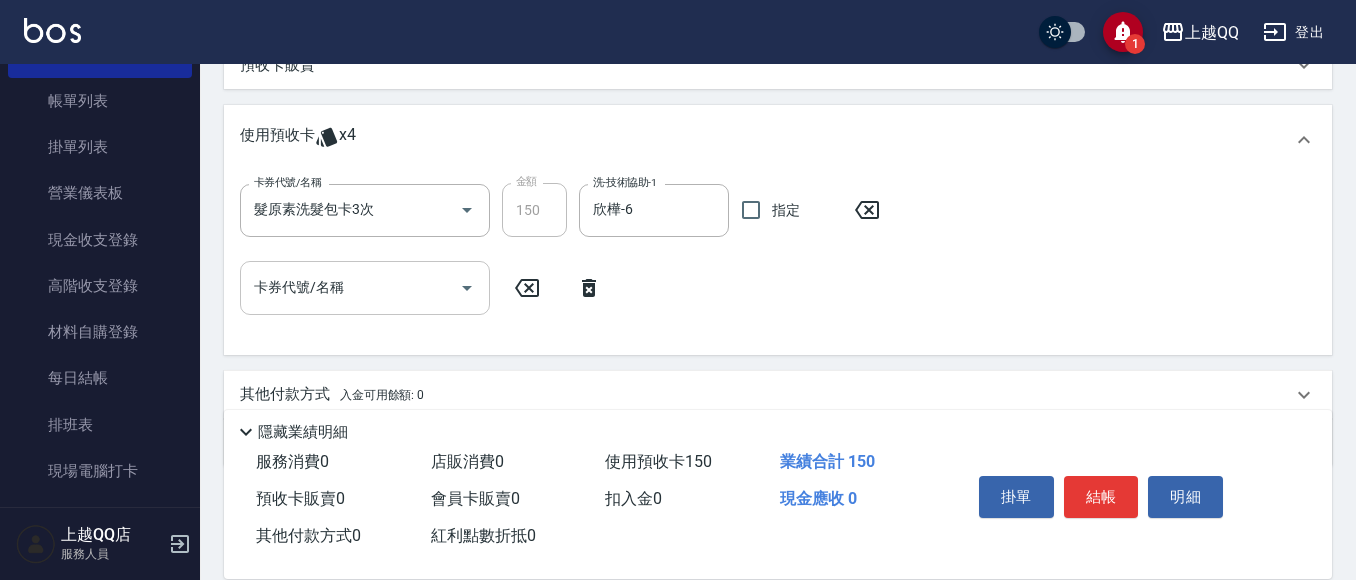click on "卡券代號/名稱" at bounding box center (365, 287) 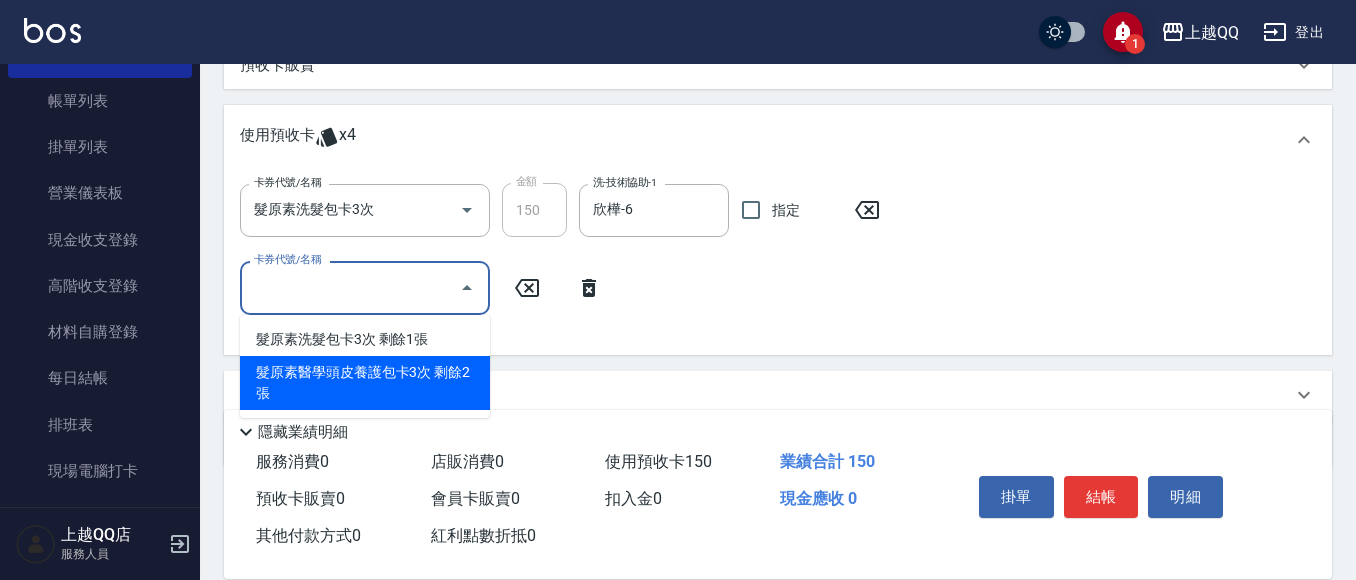 click on "髮原素醫學頭皮養護包卡3次 剩餘2張" at bounding box center [365, 383] 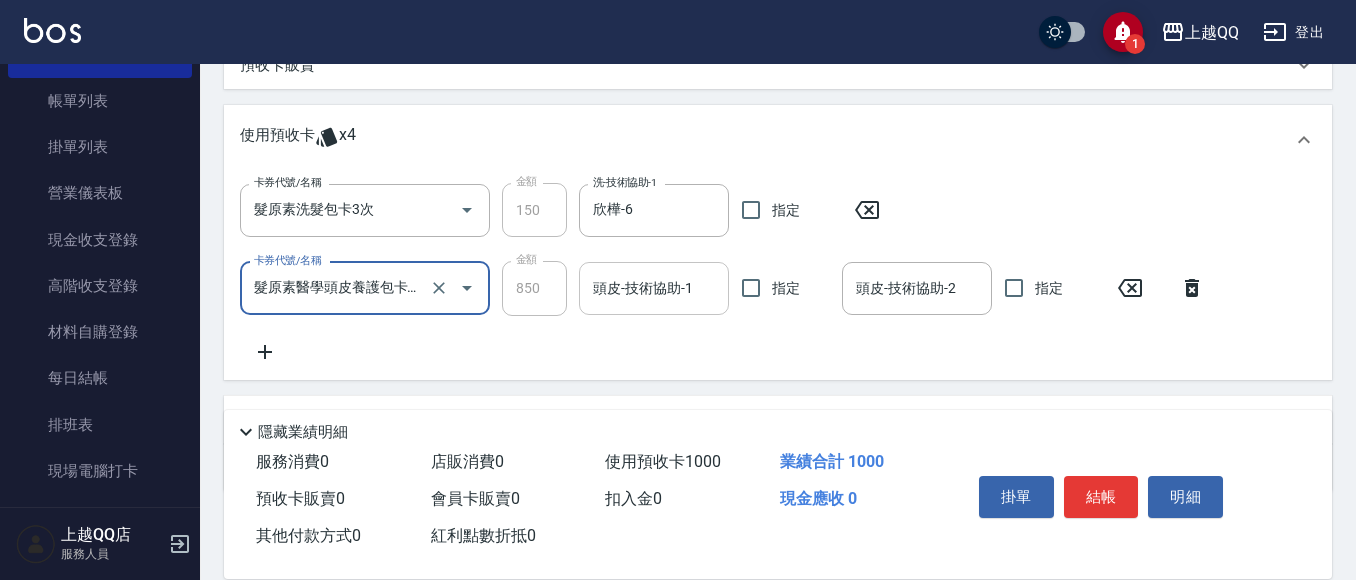 click on "頭皮-技術協助-1" at bounding box center [654, 288] 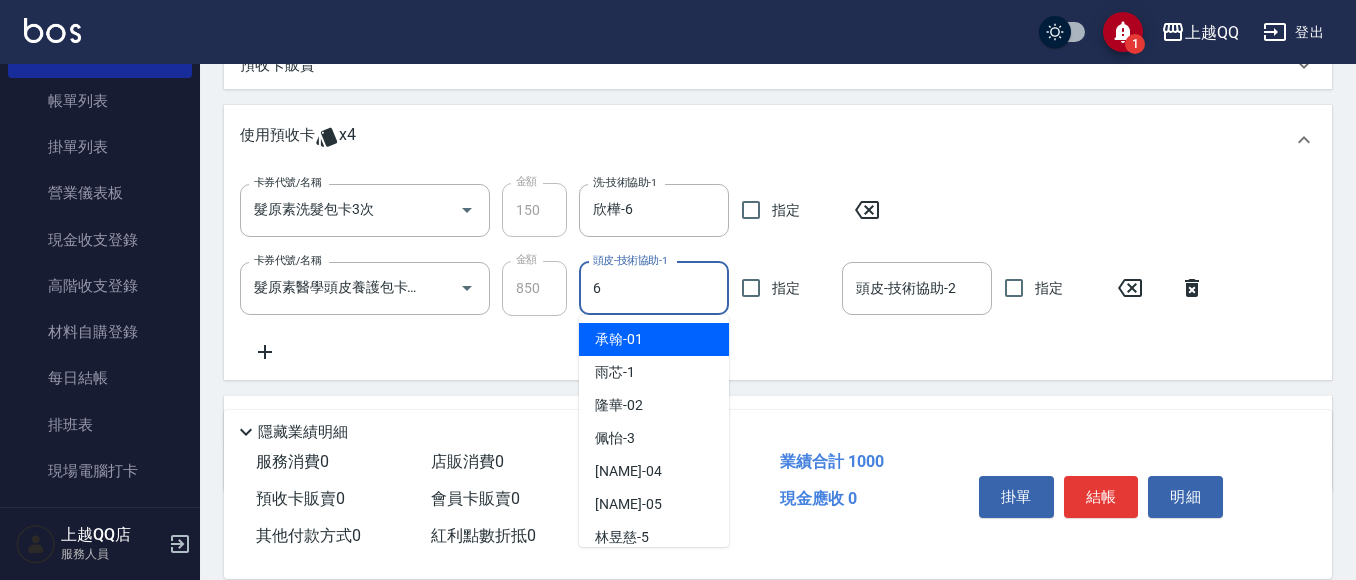 type on "欣樺-6" 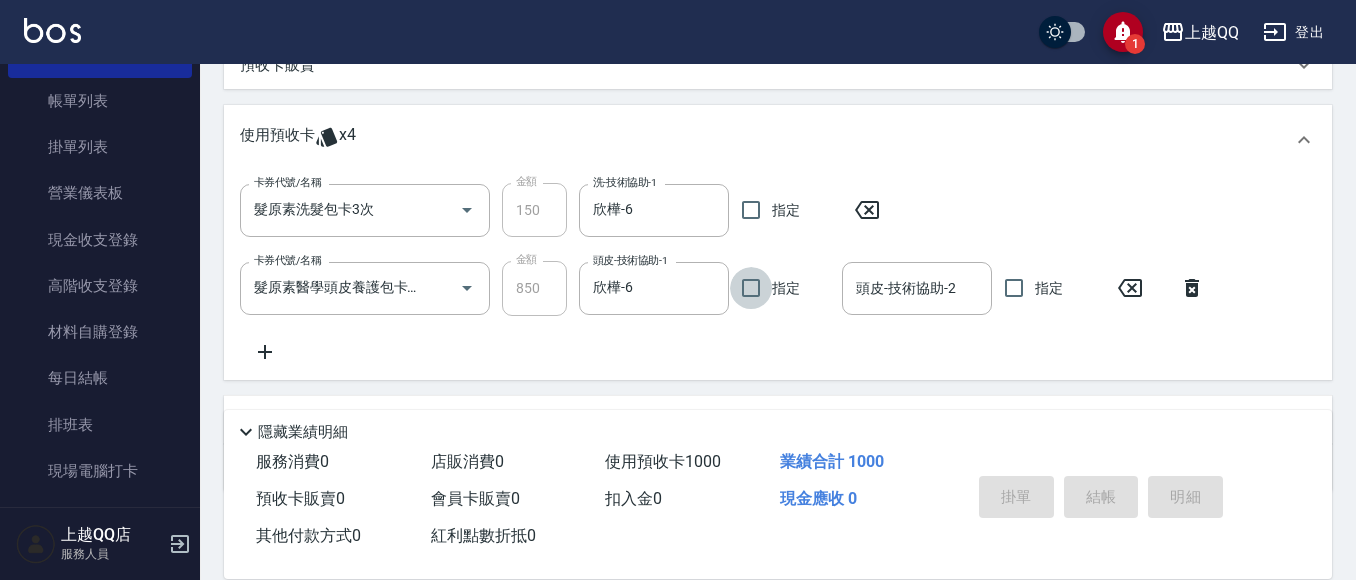 type on "[DATE] [TIME]" 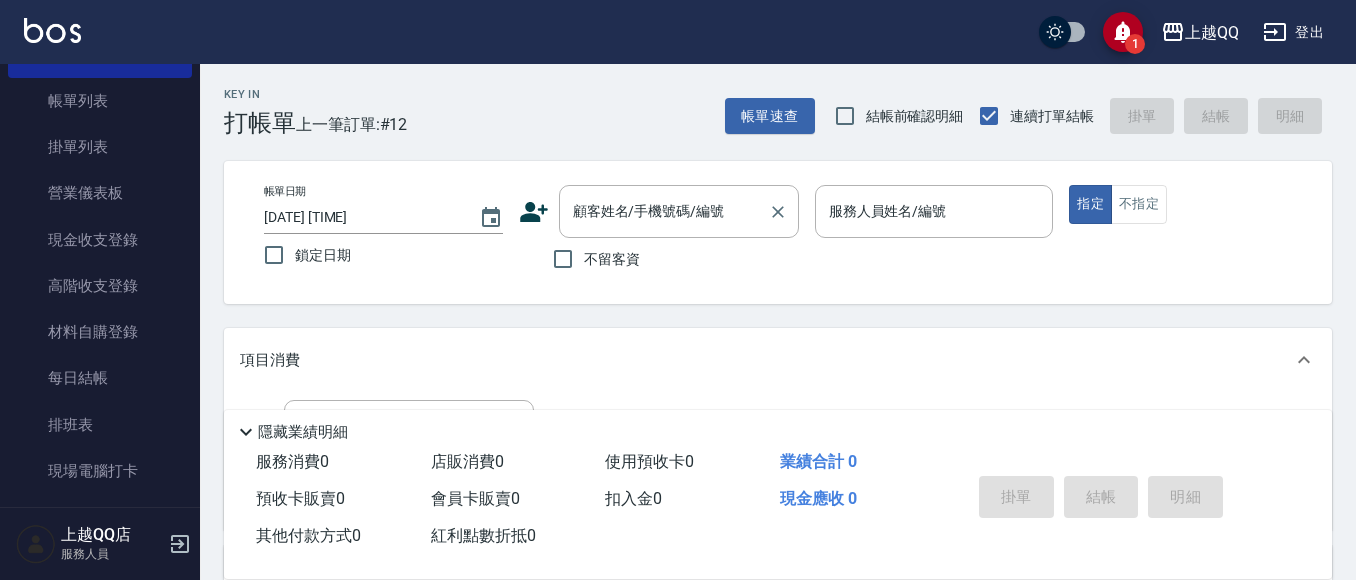 click on "顧客姓名/手機號碼/編號 顧客姓名/手機號碼/編號" at bounding box center [679, 211] 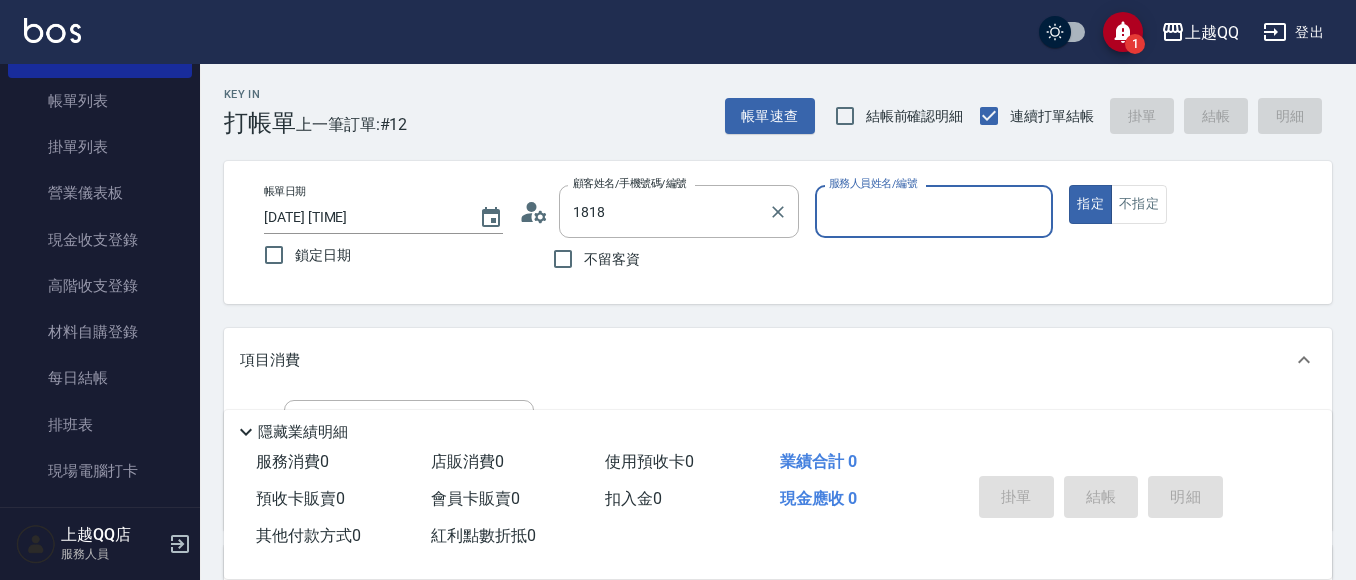 type on "[NAME]/[PHONE]/[NUMBER]" 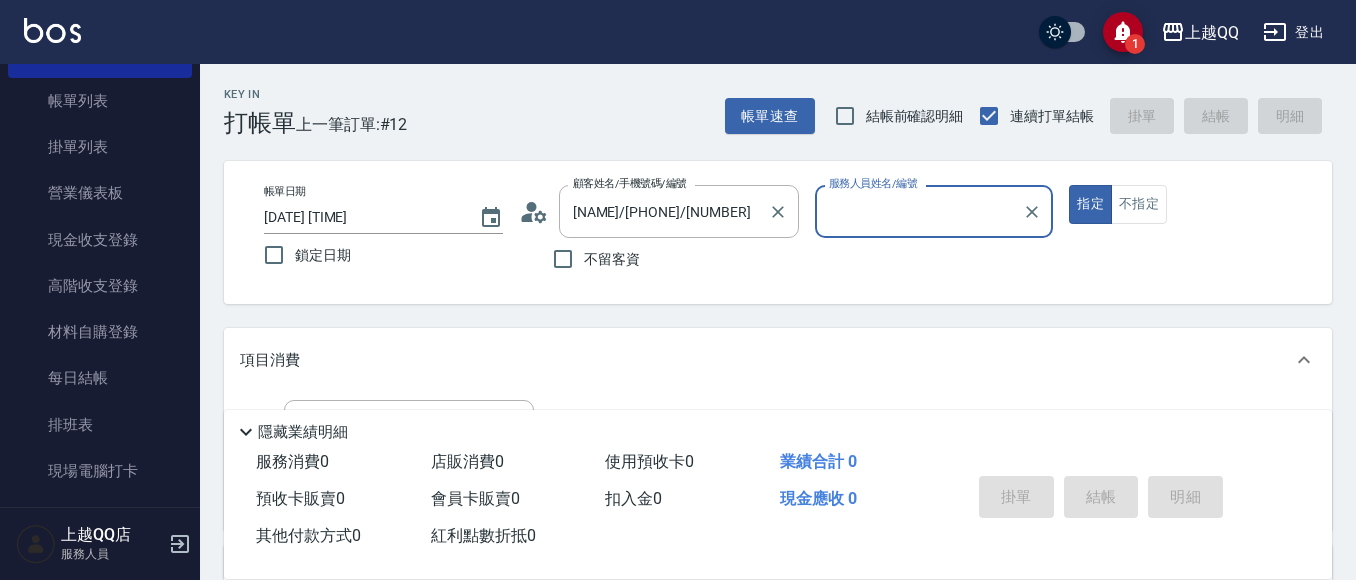 type on "[NAME]-8" 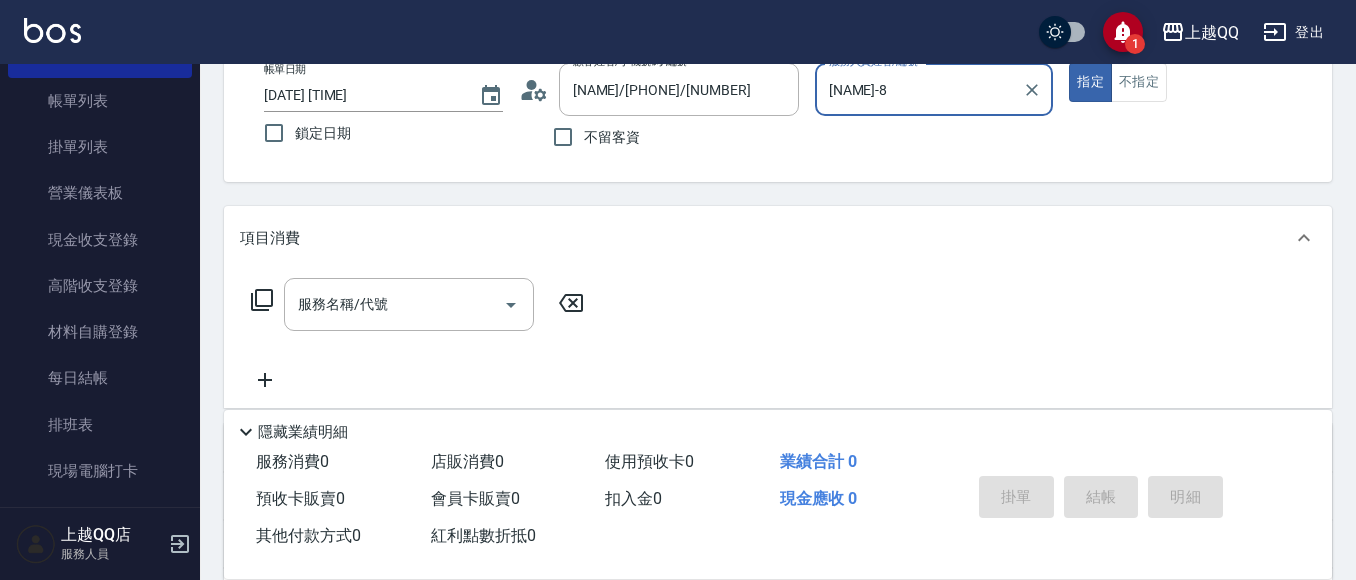 scroll, scrollTop: 162, scrollLeft: 0, axis: vertical 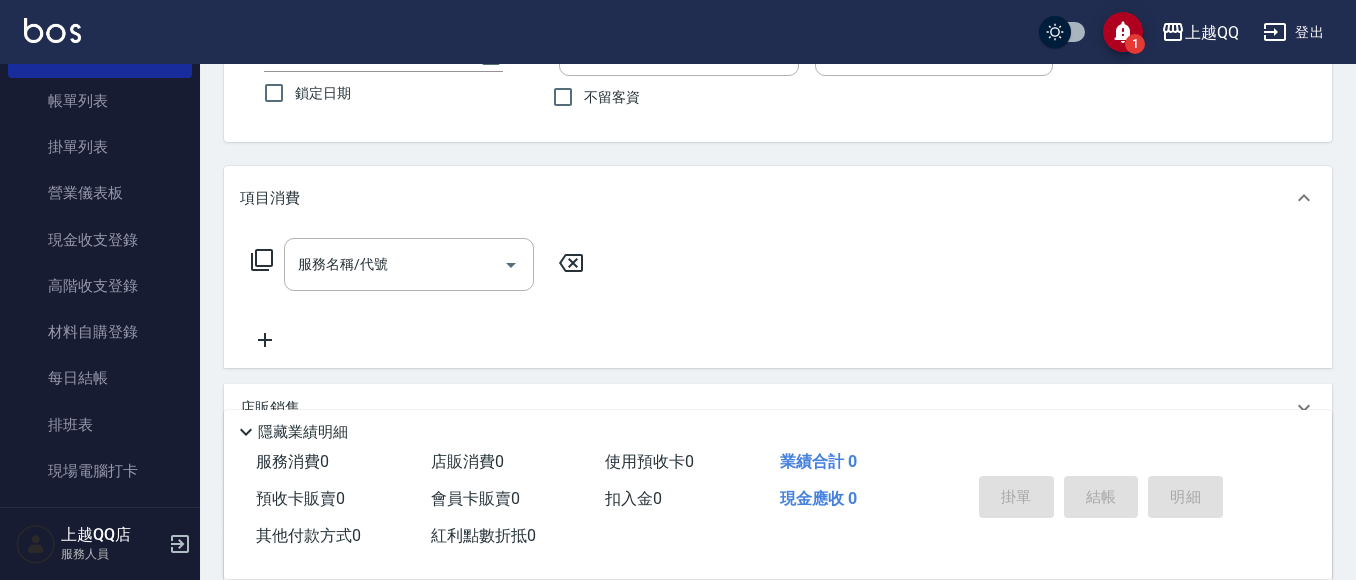 click 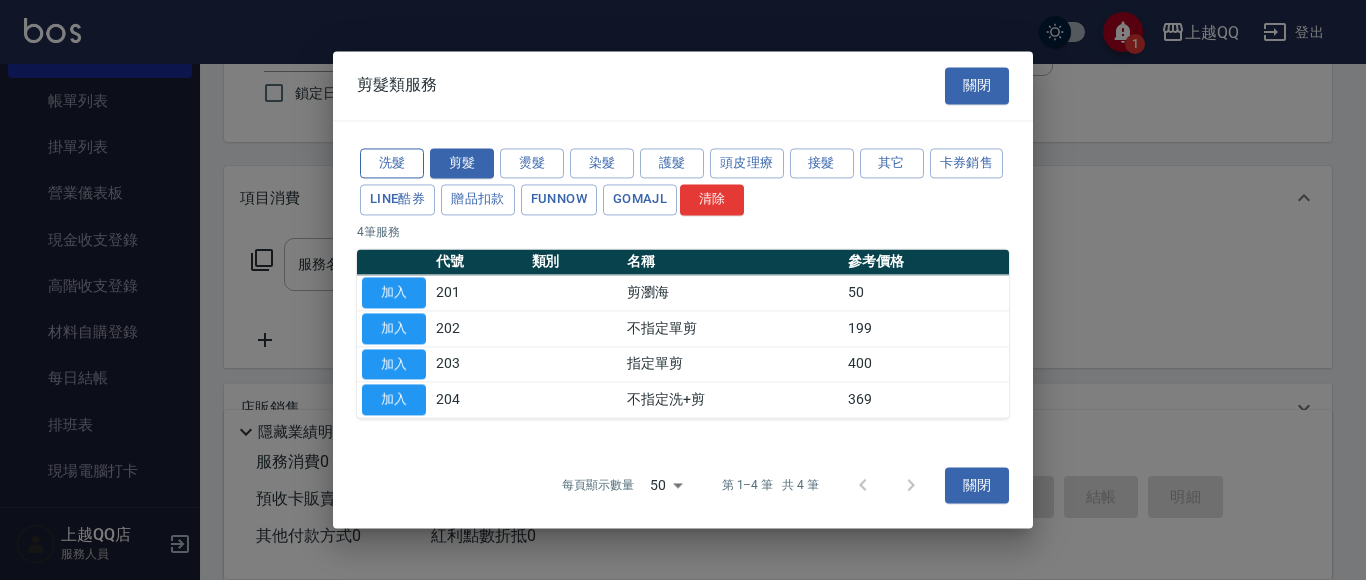 click on "洗髮" at bounding box center (392, 163) 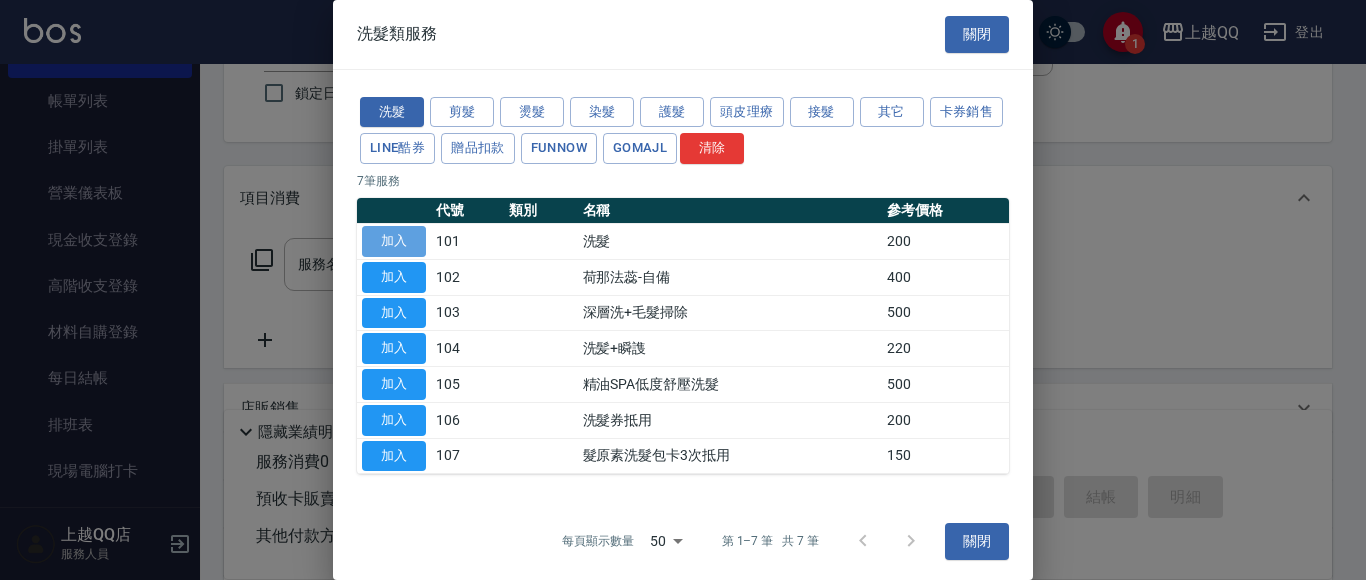 click on "加入" at bounding box center [394, 241] 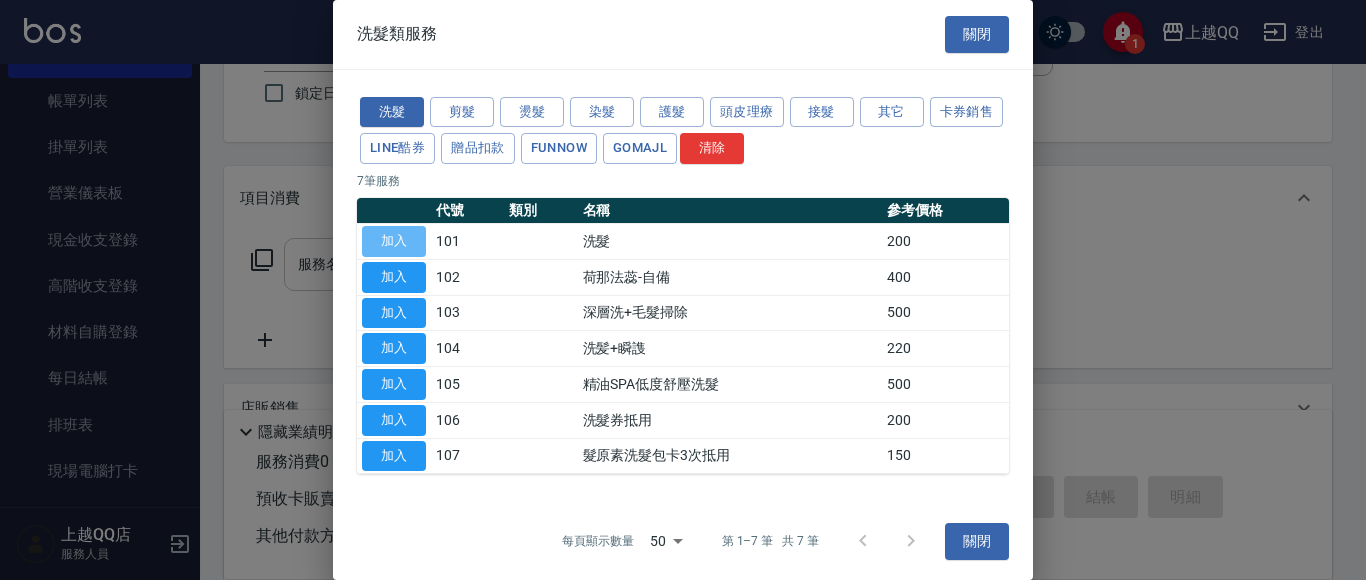type on "洗髮(101)" 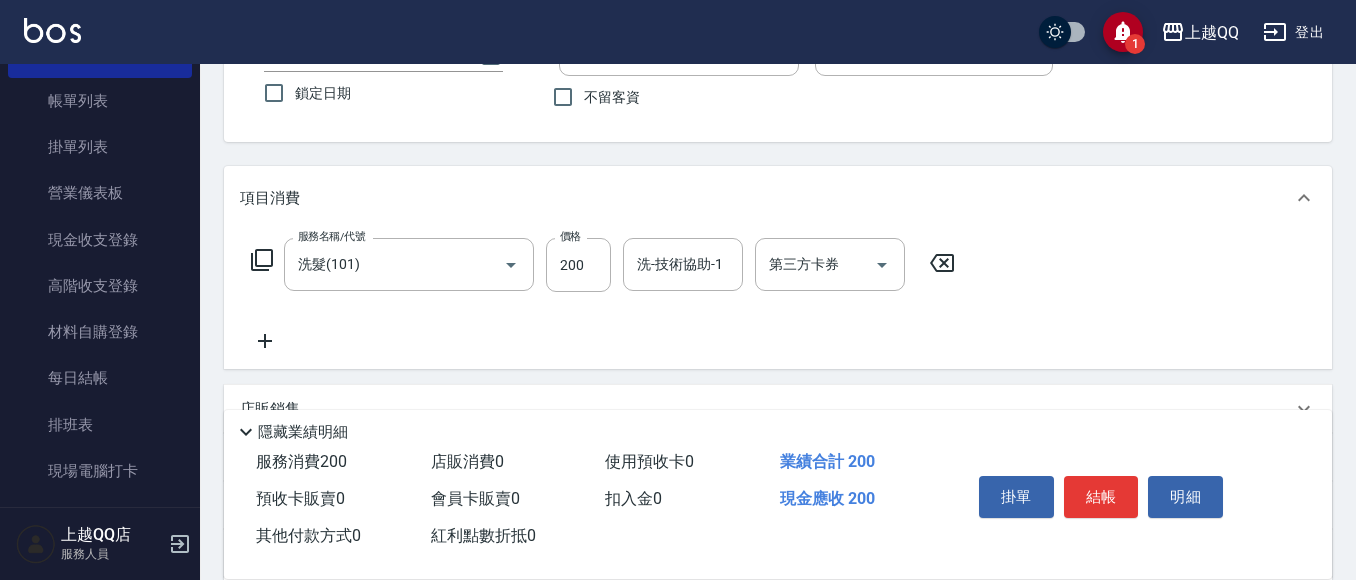 click 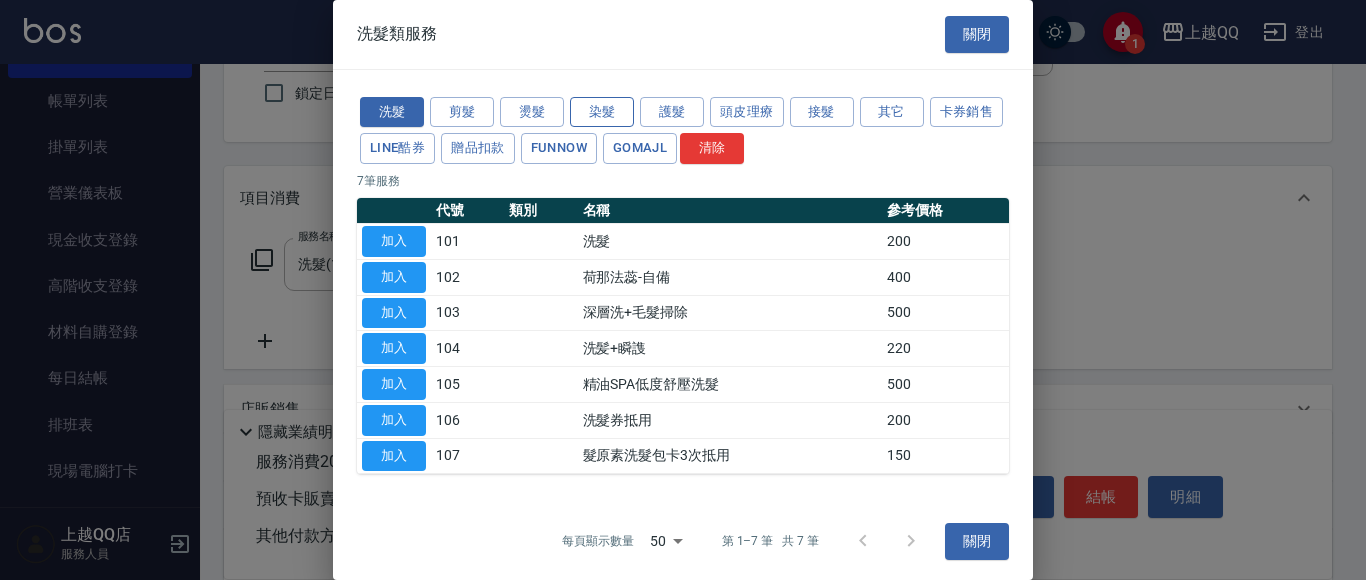 click on "染髮" at bounding box center (602, 112) 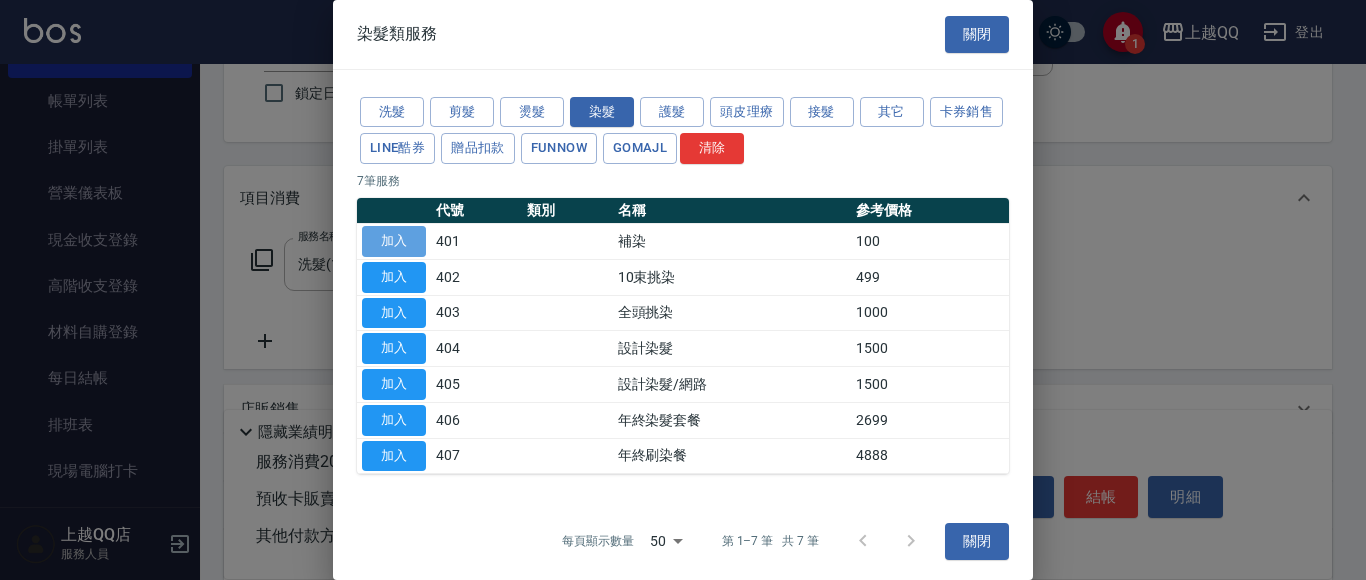 click on "加入" at bounding box center [394, 241] 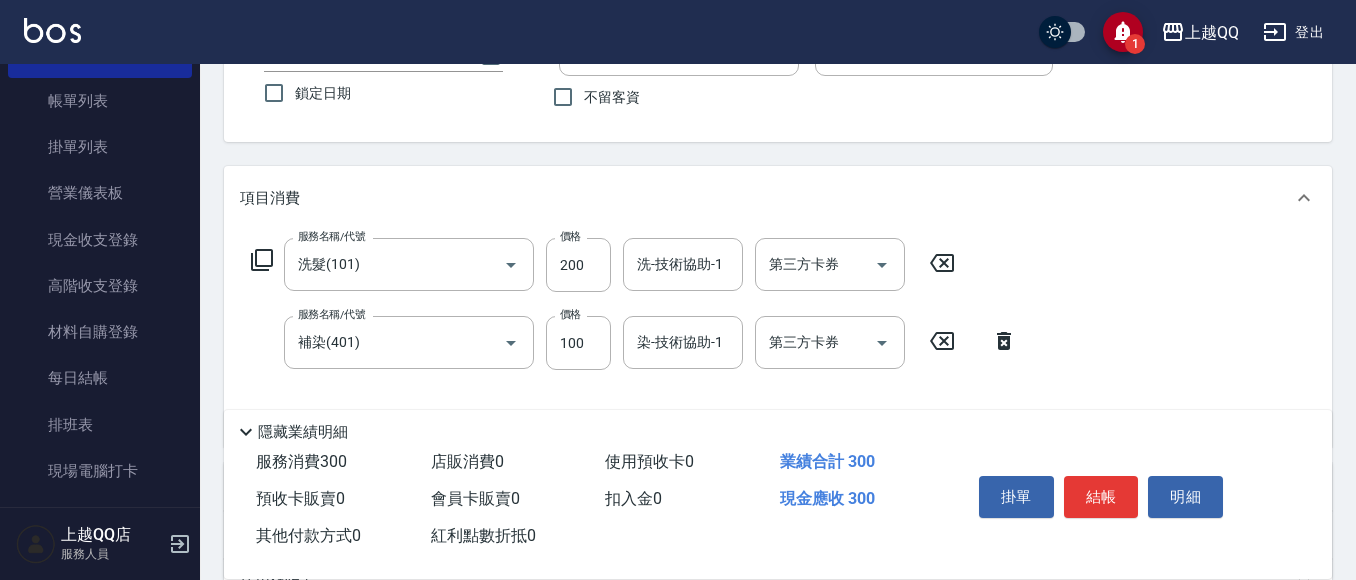 click 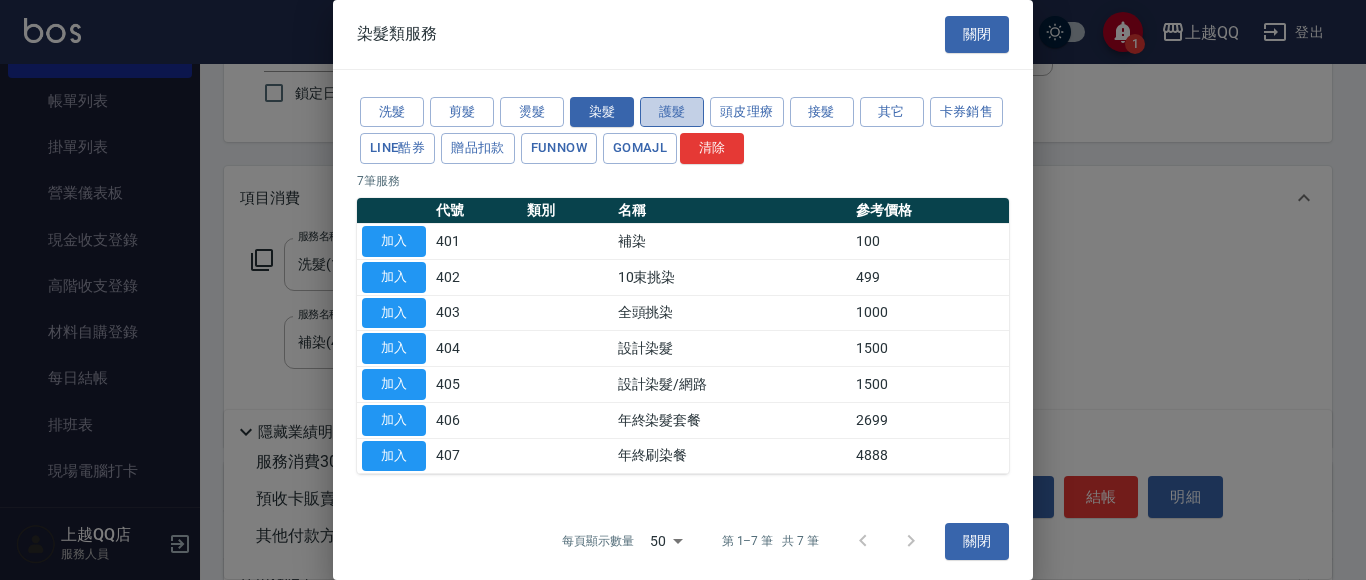 click on "護髮" at bounding box center (672, 112) 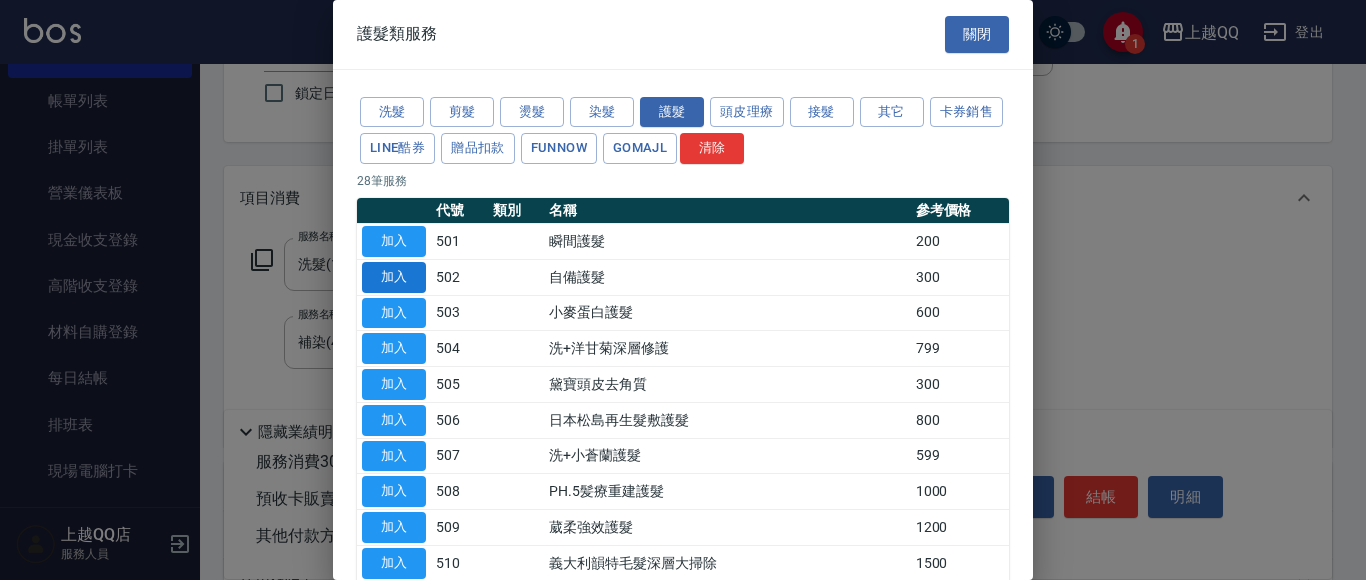click on "加入" at bounding box center [394, 277] 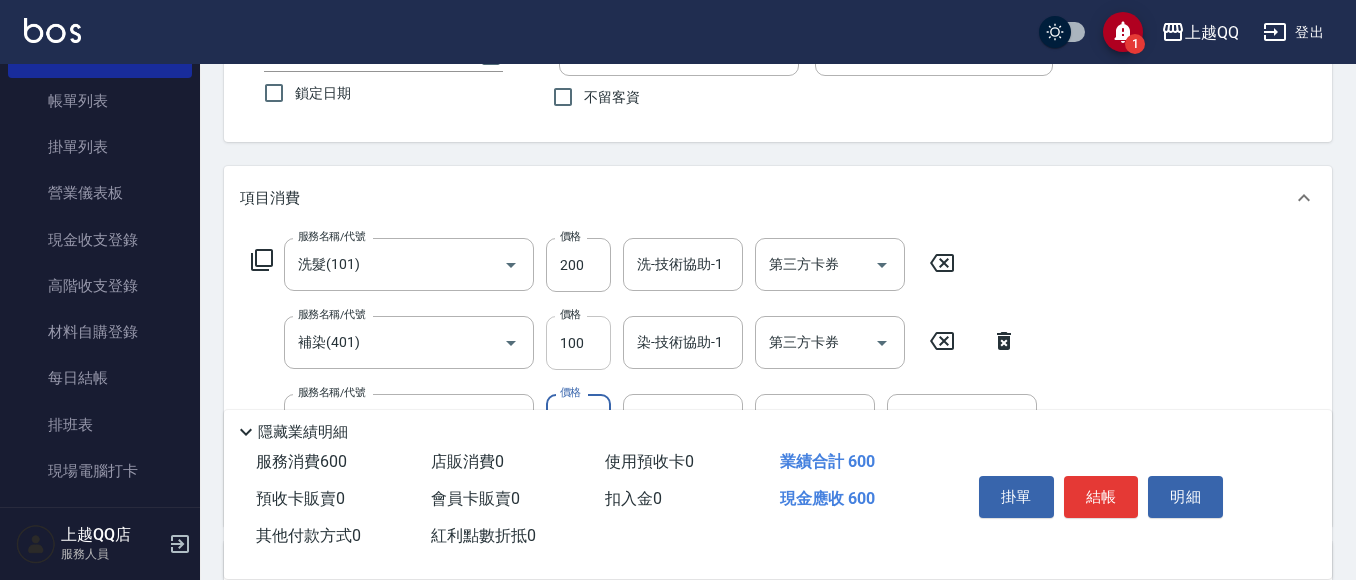 click on "100" at bounding box center (578, 343) 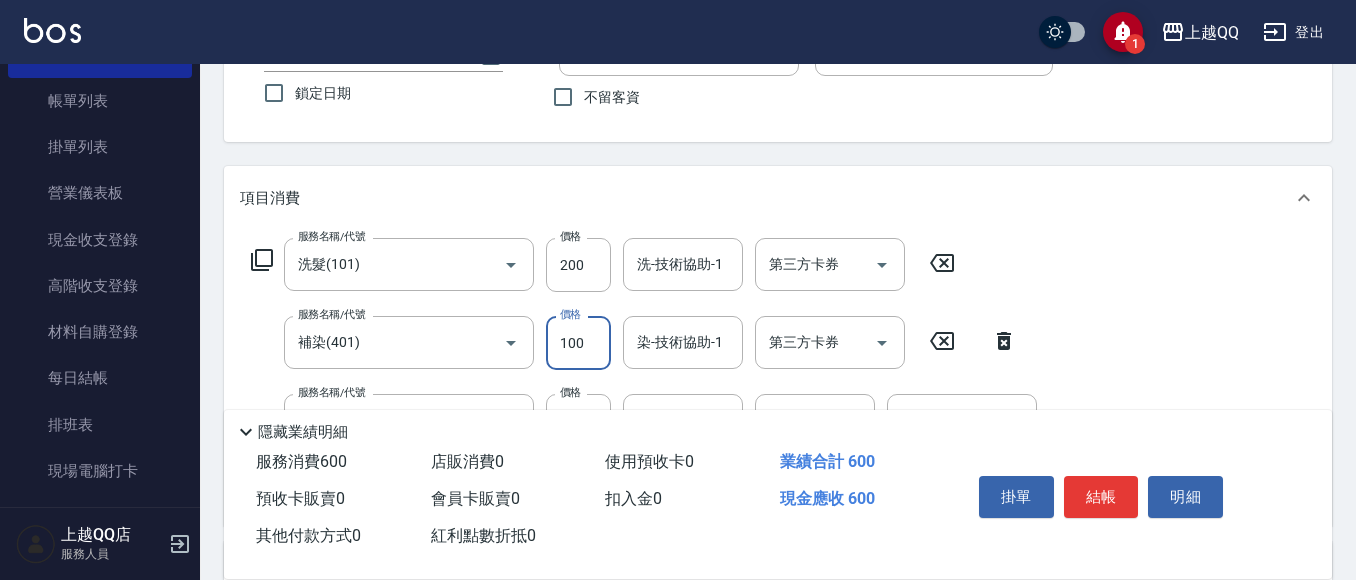 click on "100" at bounding box center [578, 343] 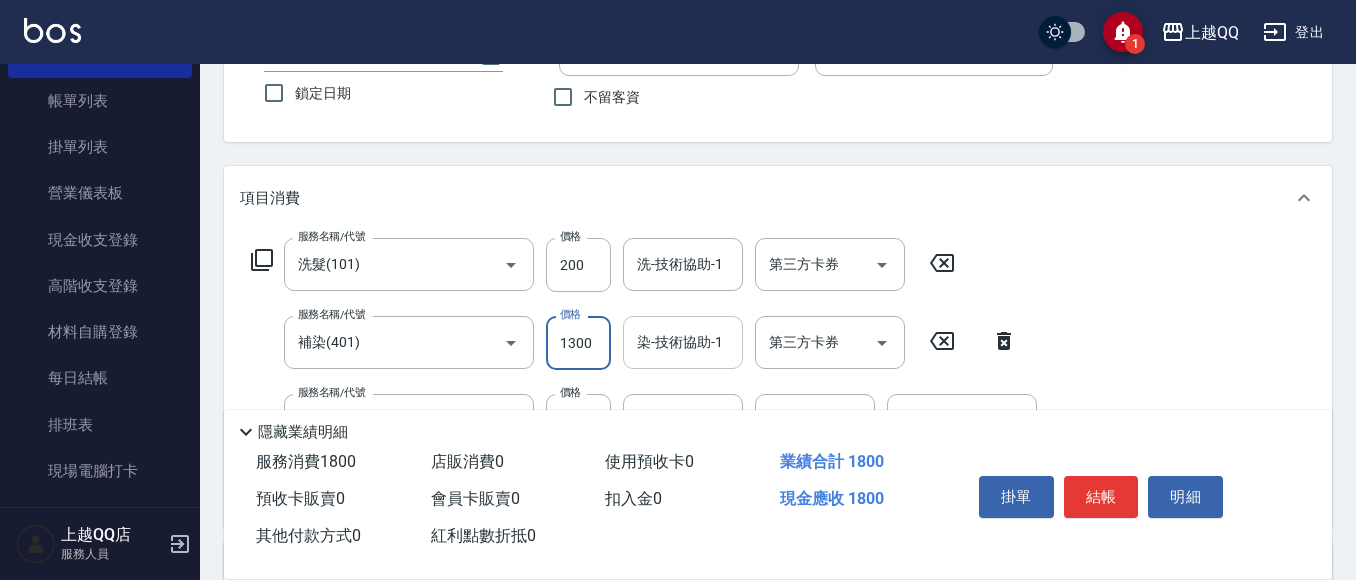type on "1300" 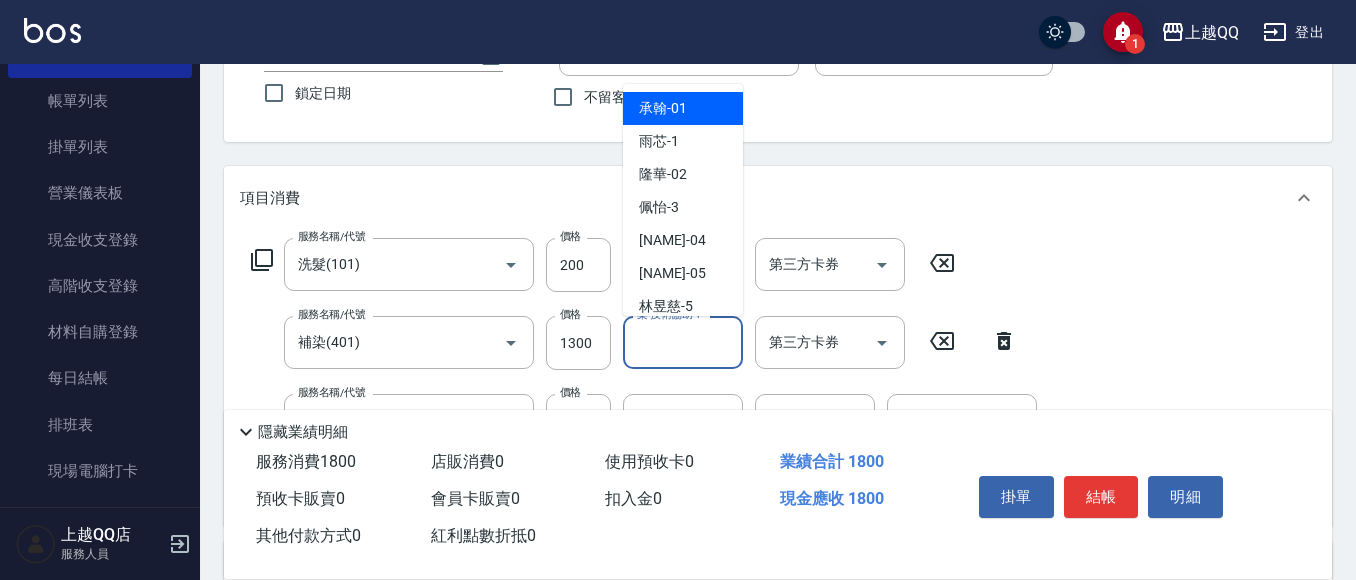 click on "染-技術協助-1 染-技術協助-1" at bounding box center [683, 342] 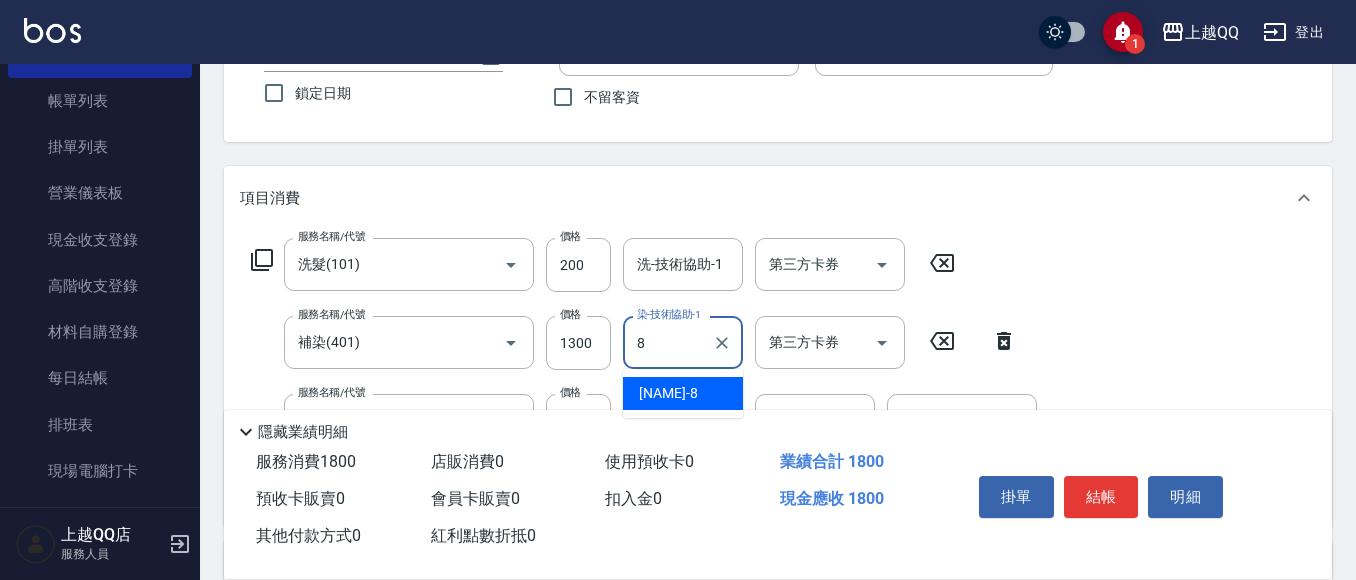 click on "[NAME] -8" at bounding box center (683, 393) 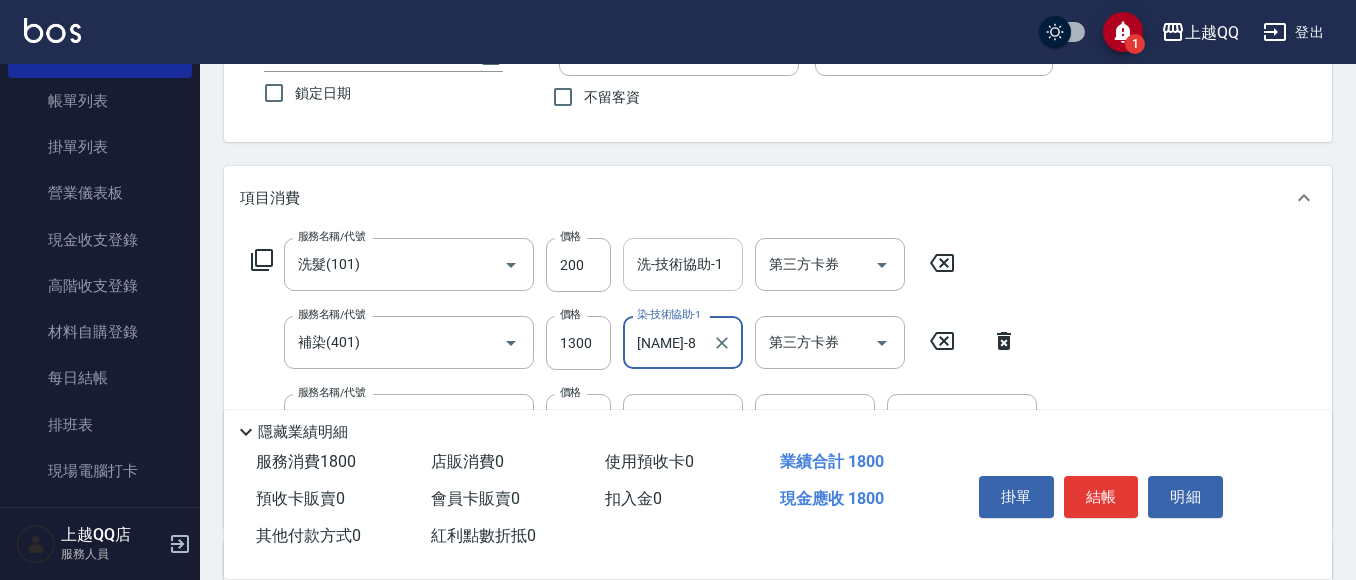 type on "[NAME]-8" 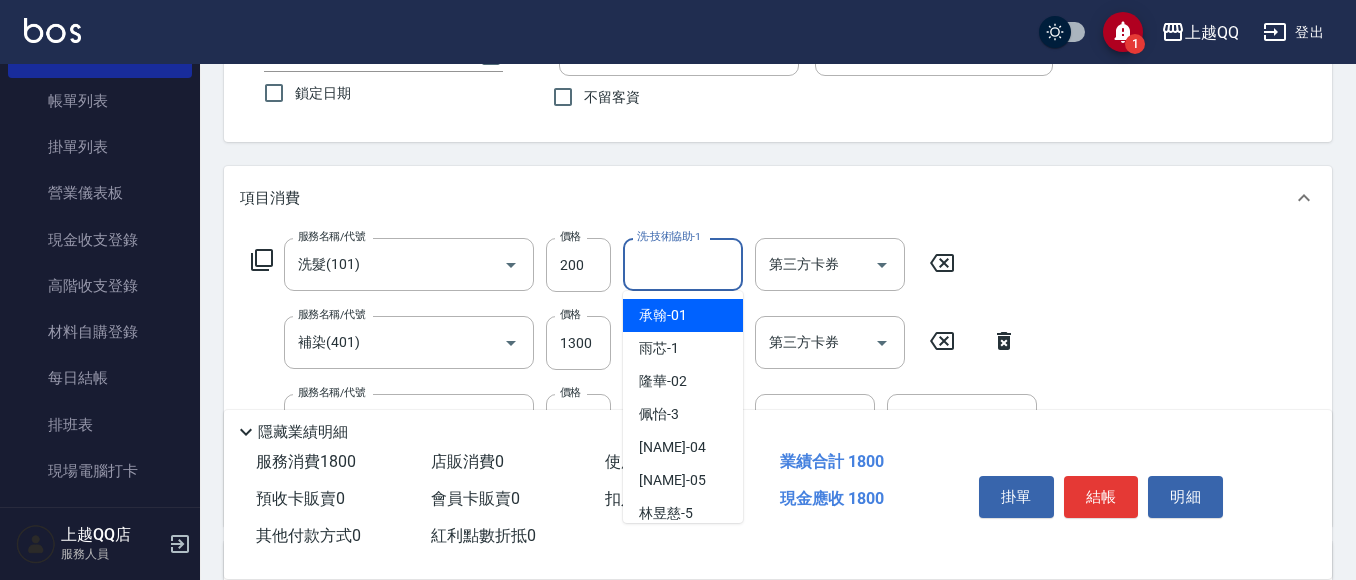click on "洗-技術協助-1 洗-技術協助-1" at bounding box center [683, 264] 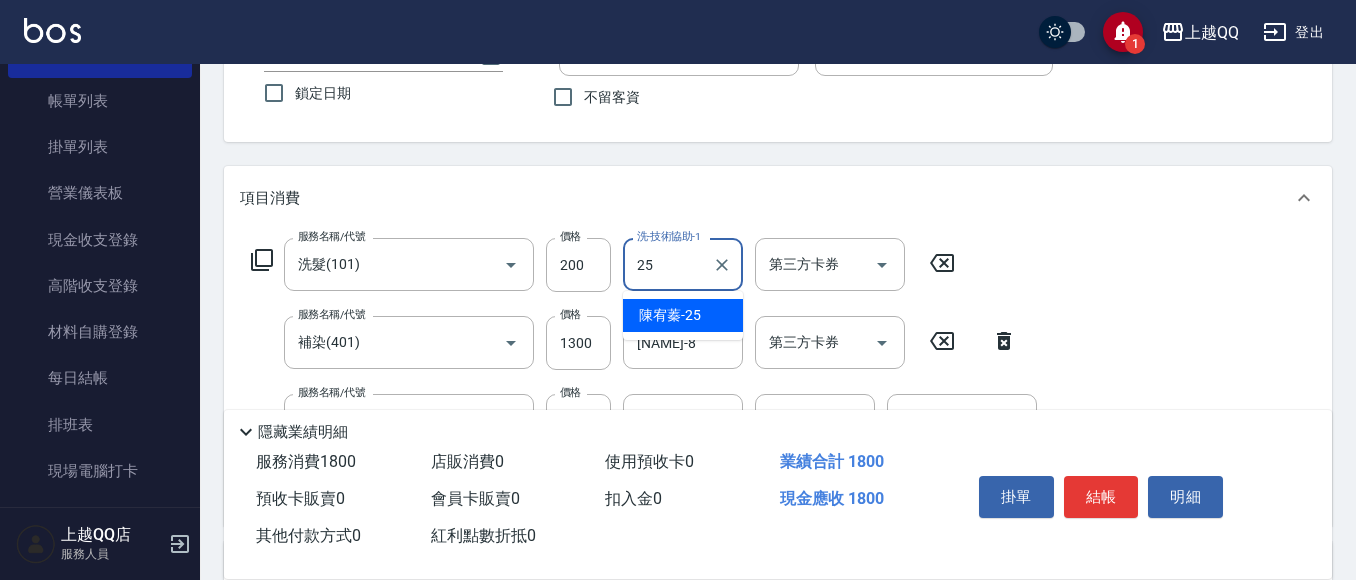 click on "[NAME] -25" at bounding box center (670, 315) 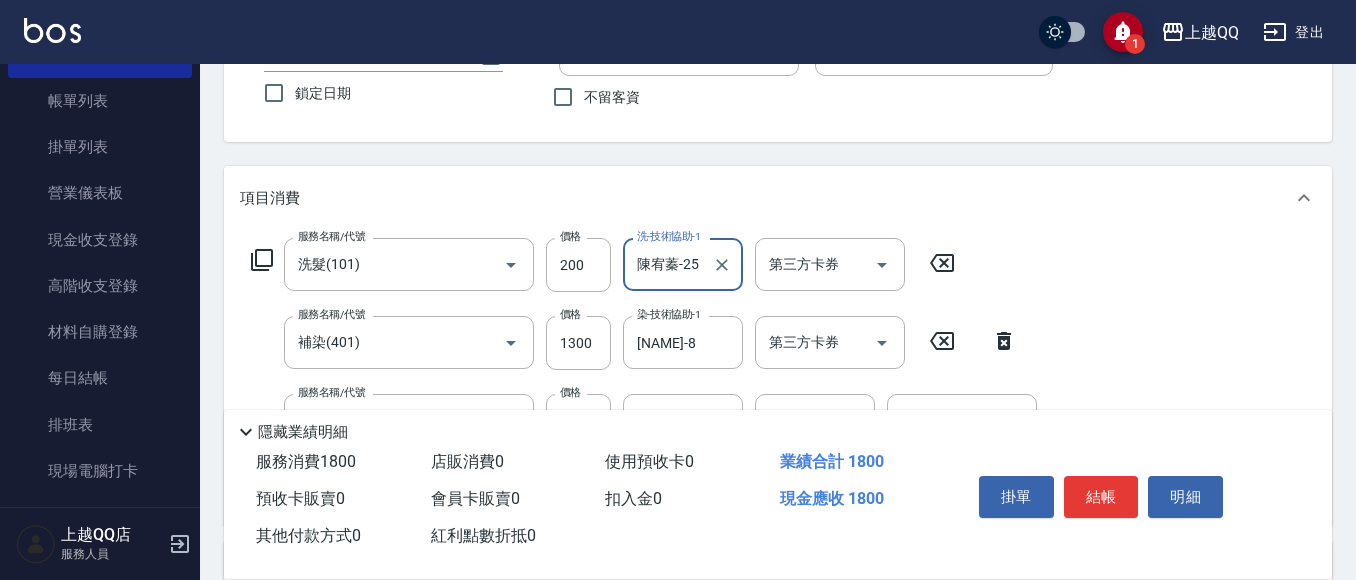 scroll, scrollTop: 352, scrollLeft: 0, axis: vertical 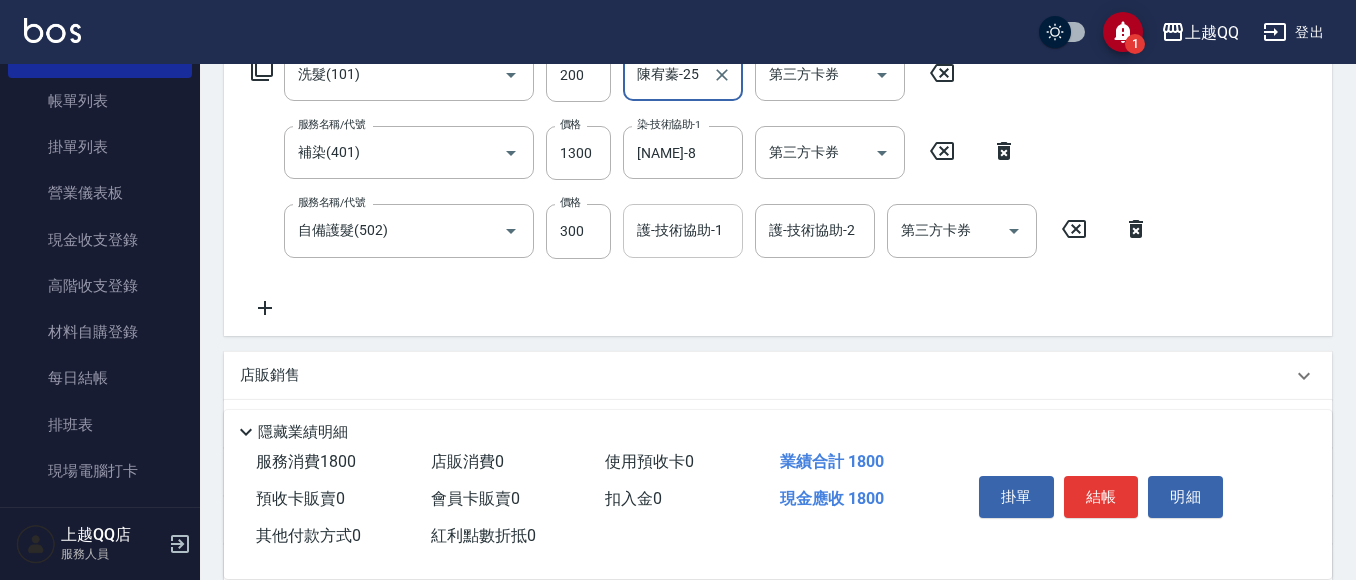 type on "陳宥蓁-25" 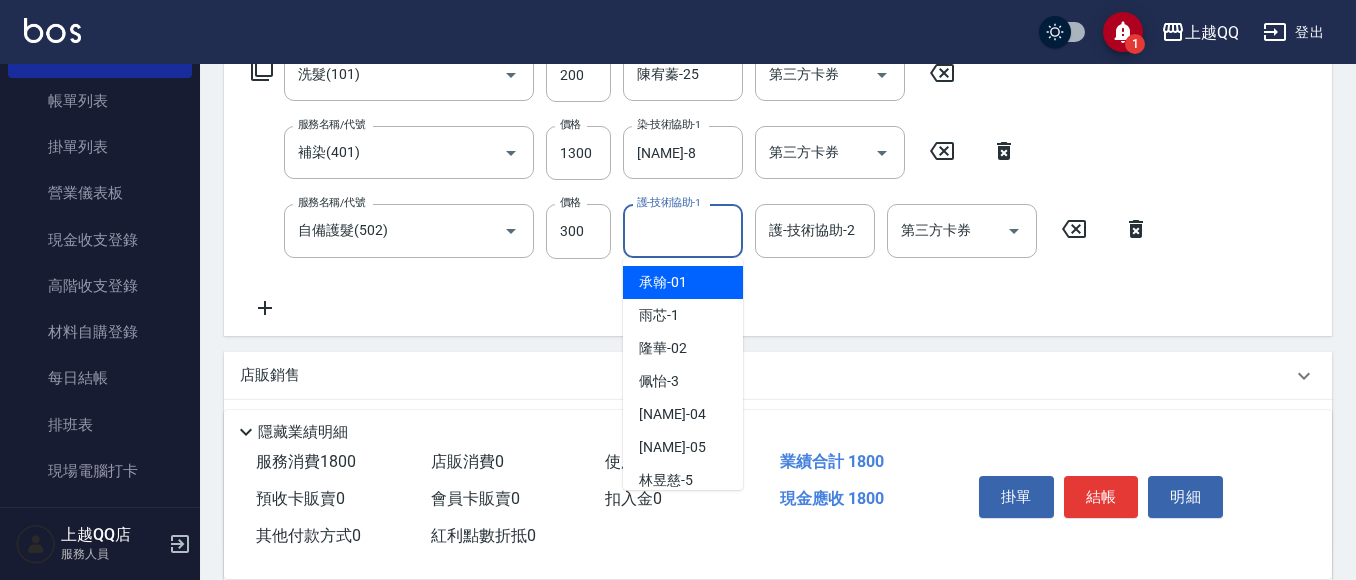 click on "護-技術協助-1" at bounding box center (683, 230) 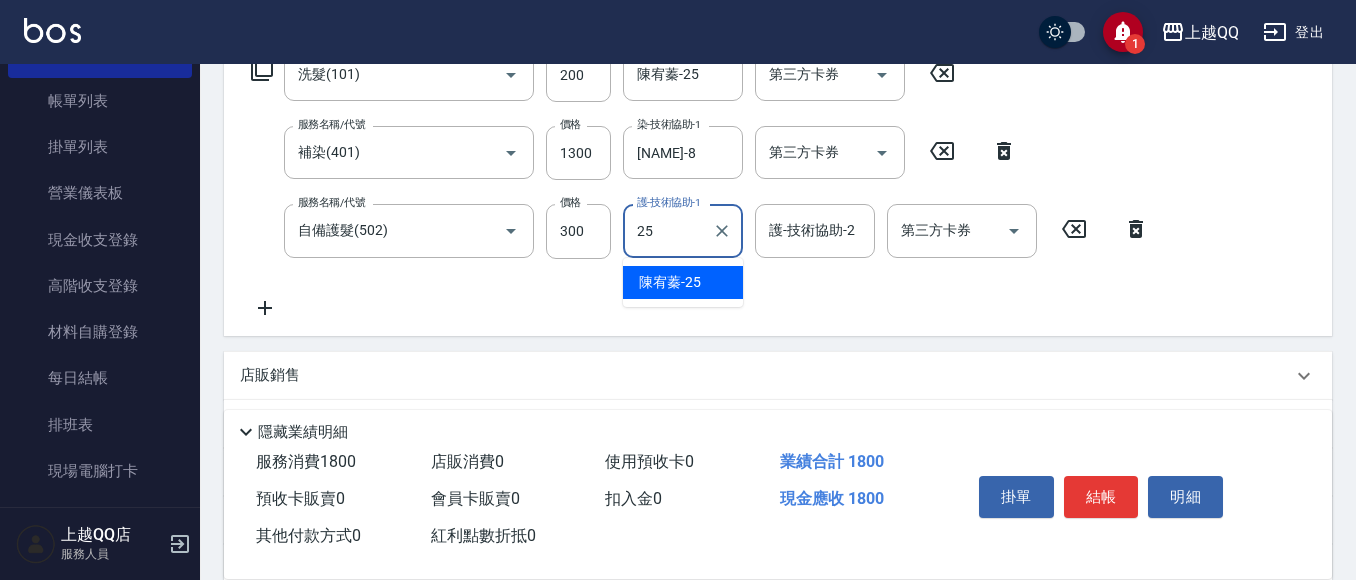 click on "[NAME] -25" at bounding box center [683, 282] 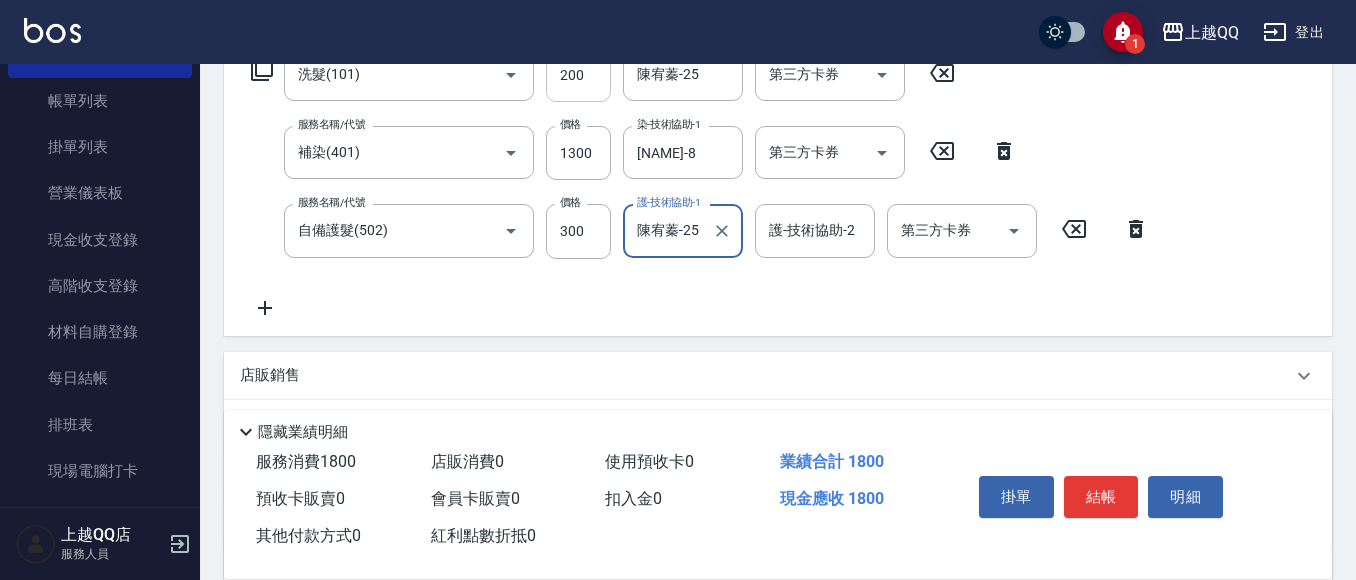 type on "陳宥蓁-25" 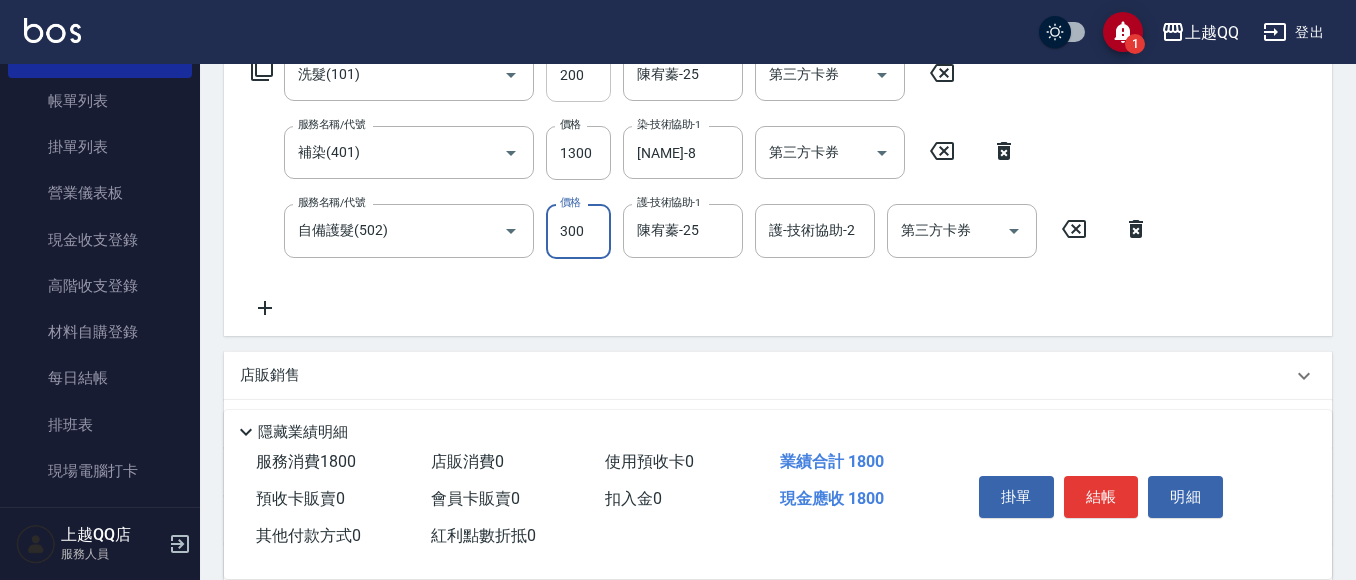 click on "200" at bounding box center [578, 75] 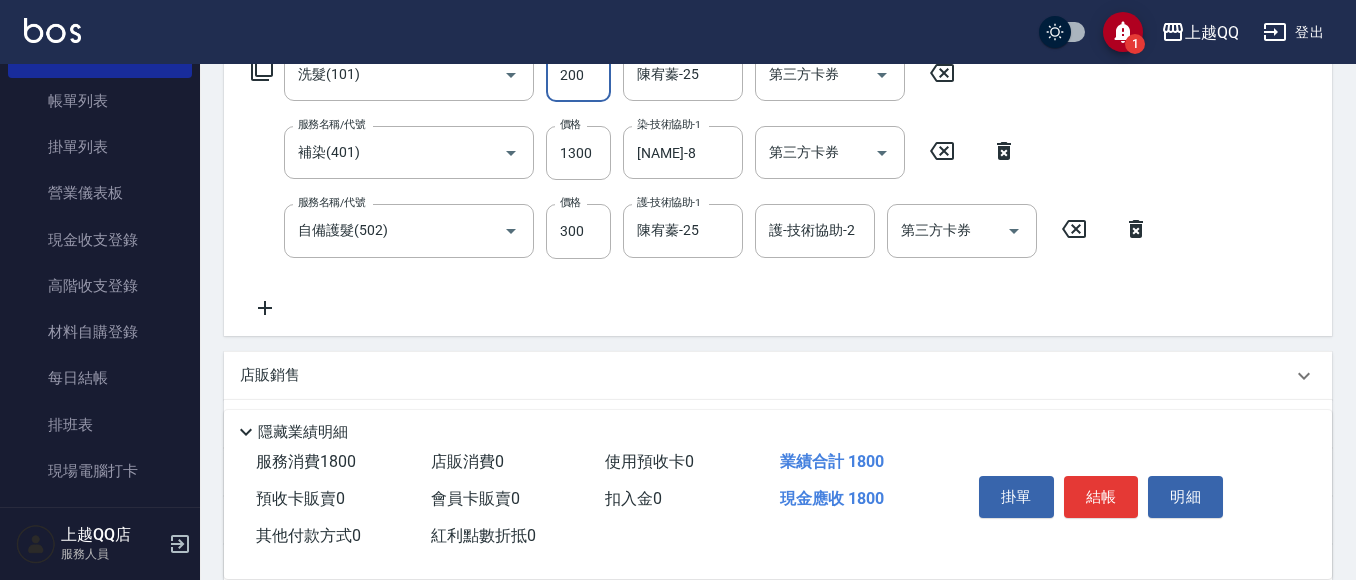 click on "200" at bounding box center [578, 75] 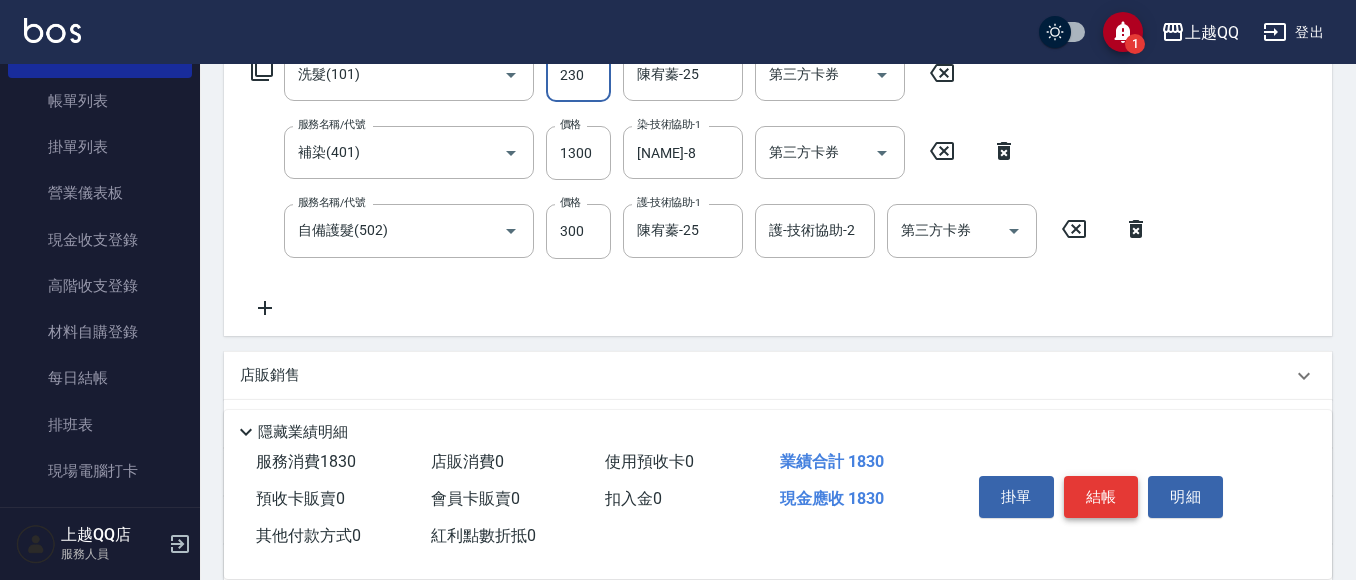 type on "230" 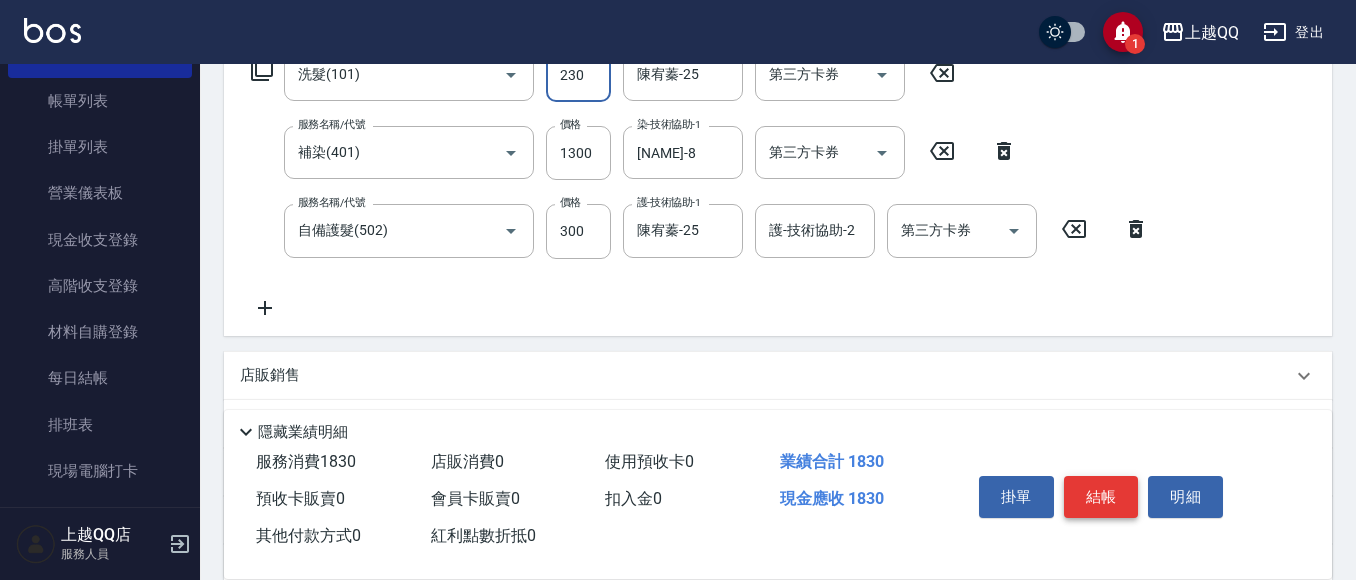 click on "結帳" at bounding box center (1101, 497) 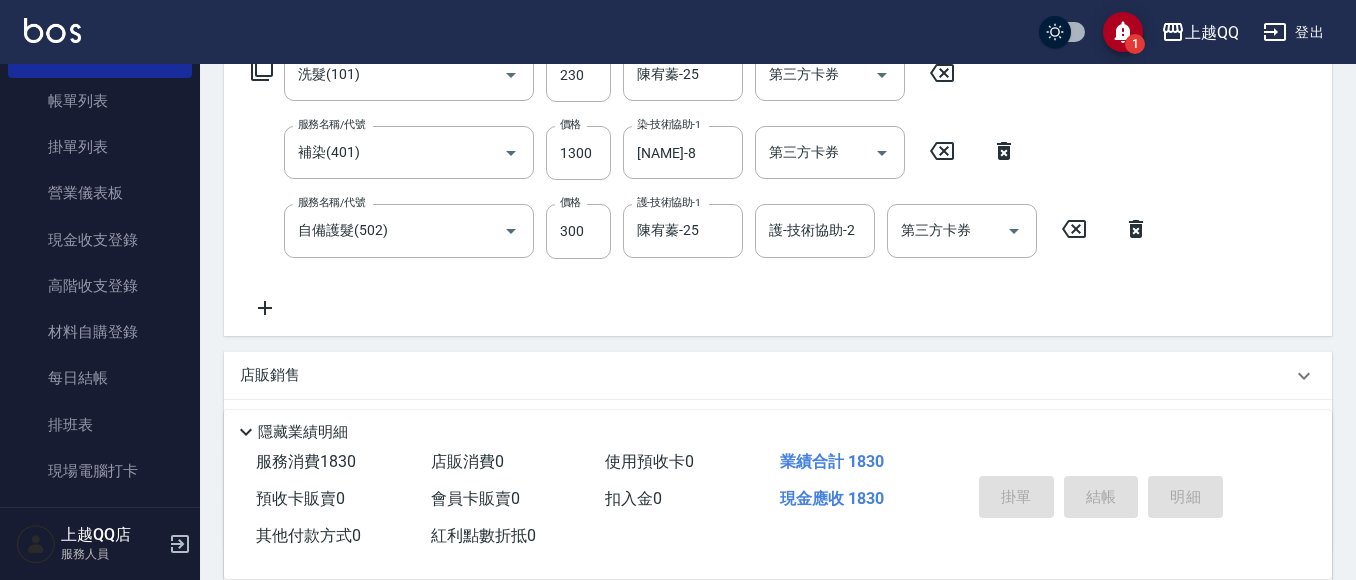type on "[DATE] [TIME]" 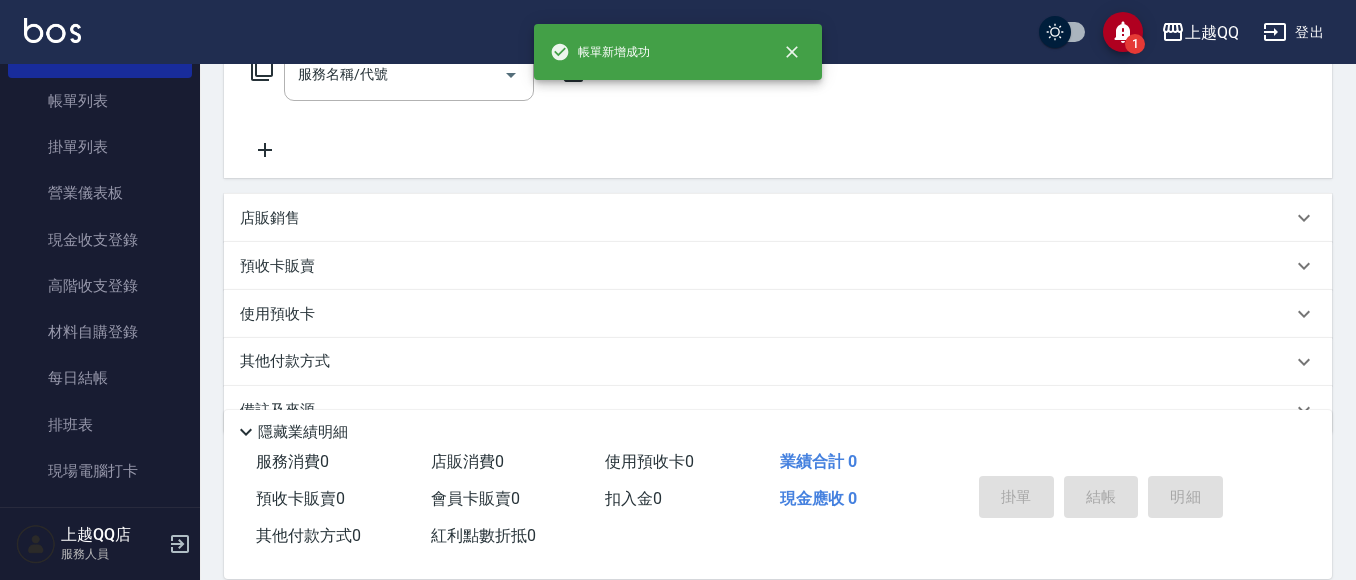 scroll, scrollTop: 0, scrollLeft: 0, axis: both 